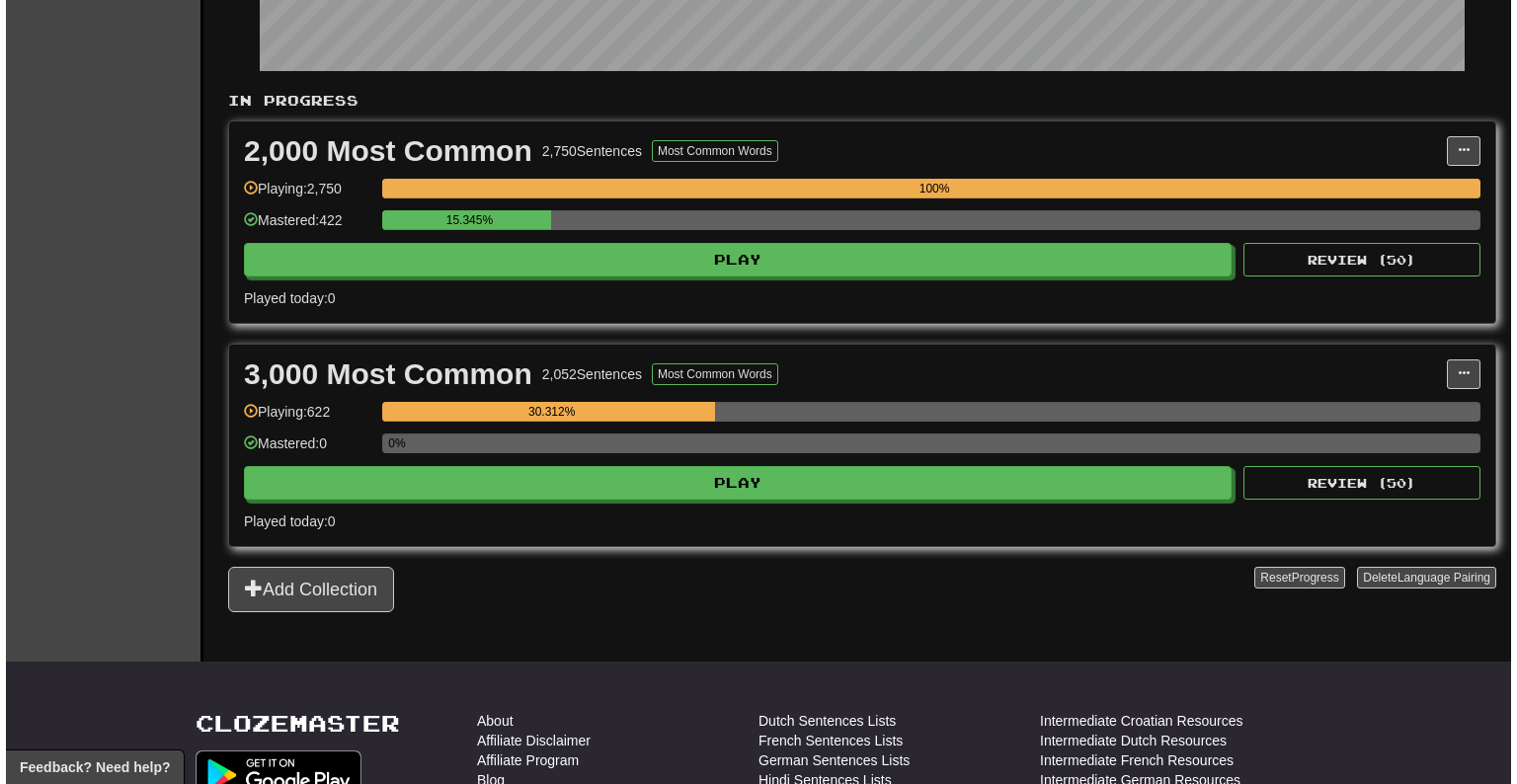 scroll, scrollTop: 474, scrollLeft: 0, axis: vertical 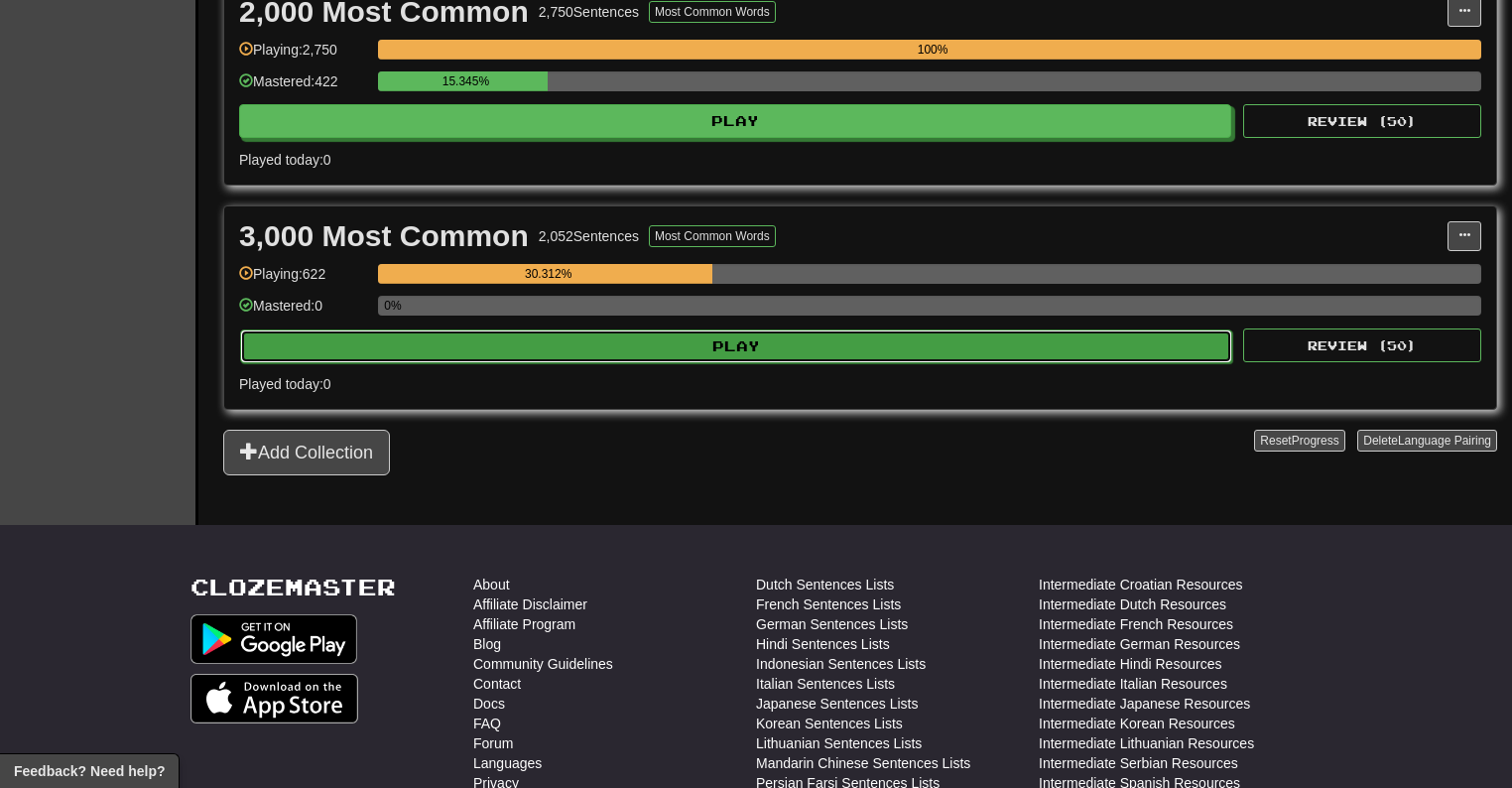 click on "Play" at bounding box center (736, 346) 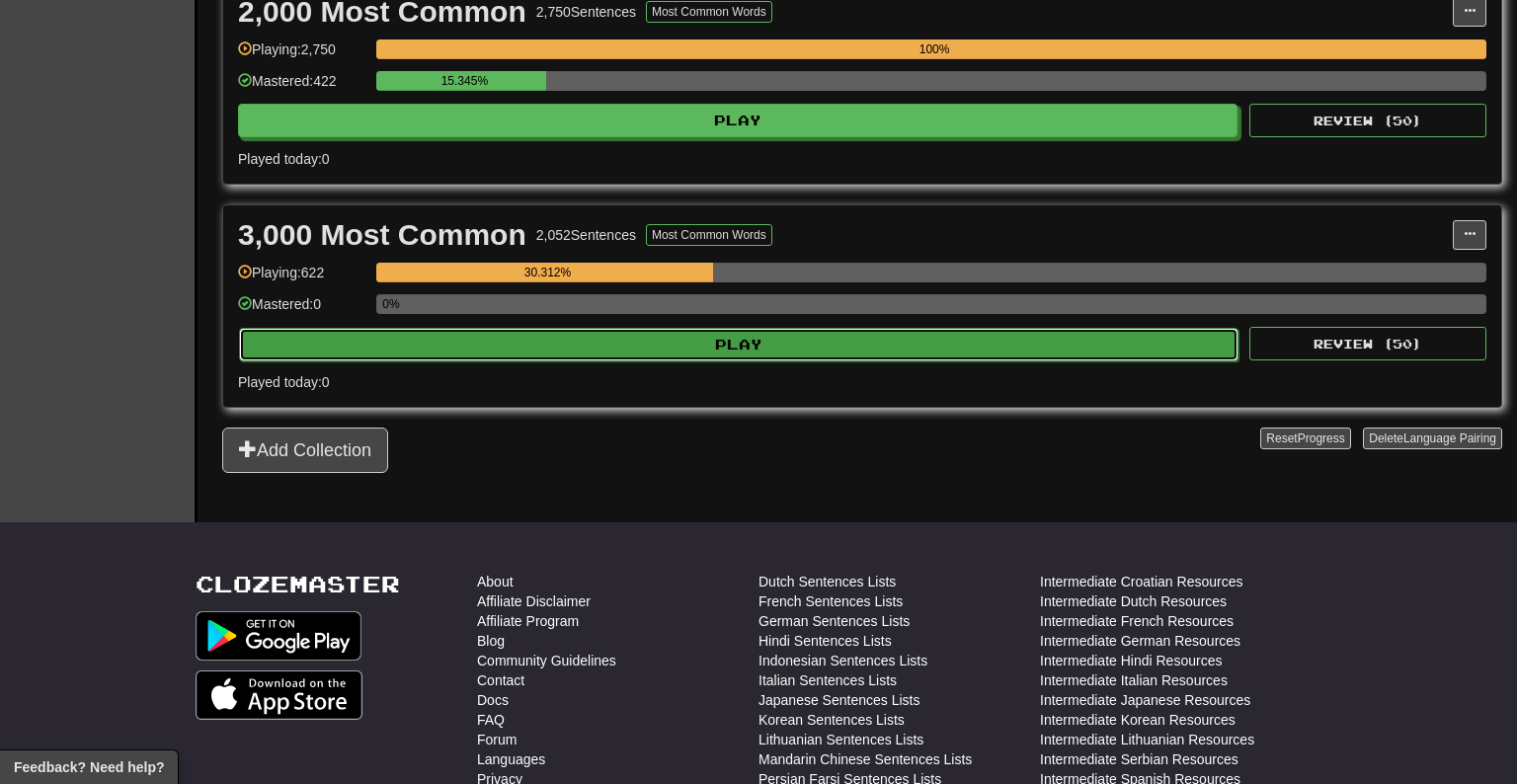 select on "**" 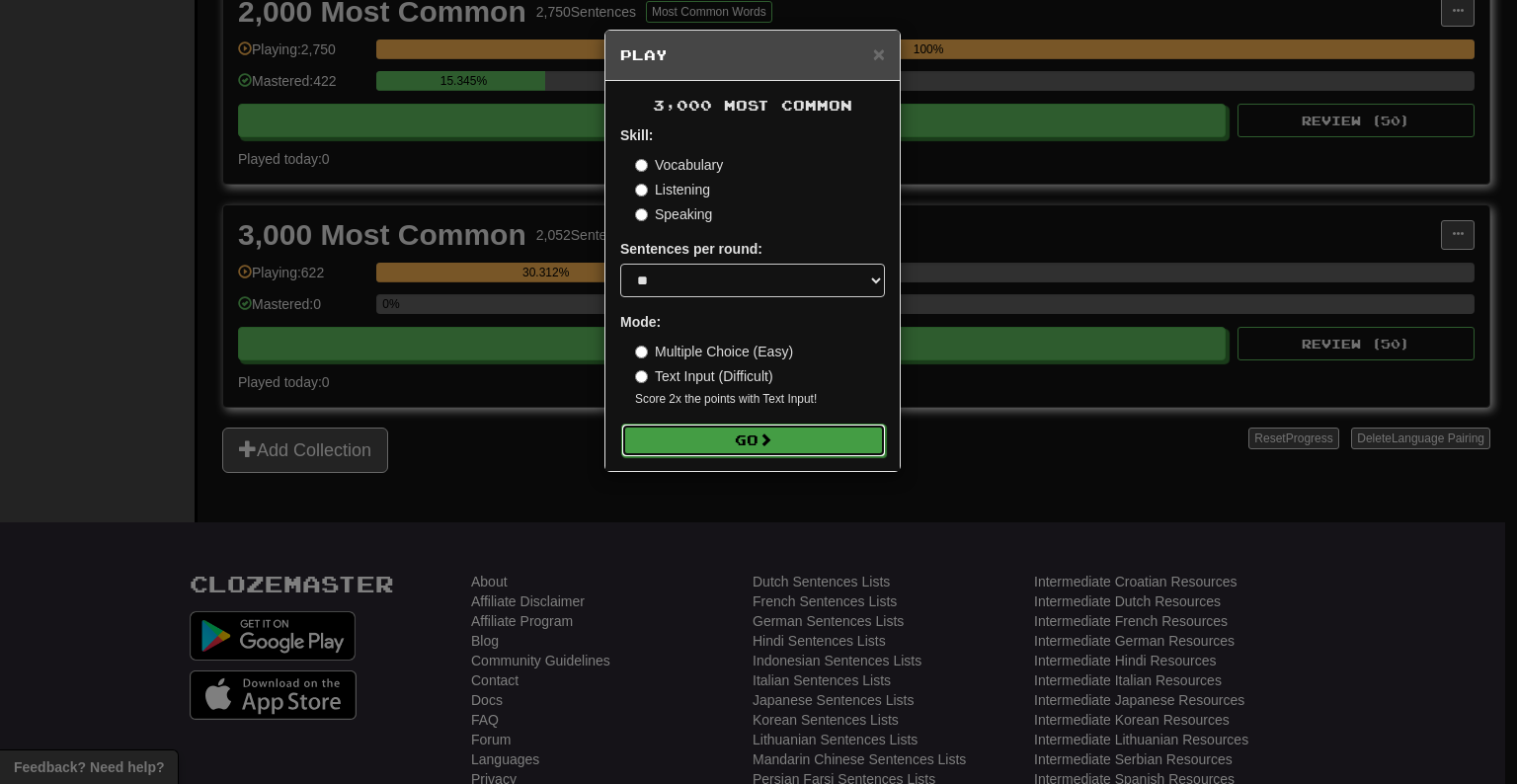 click on "Go" at bounding box center [754, 440] 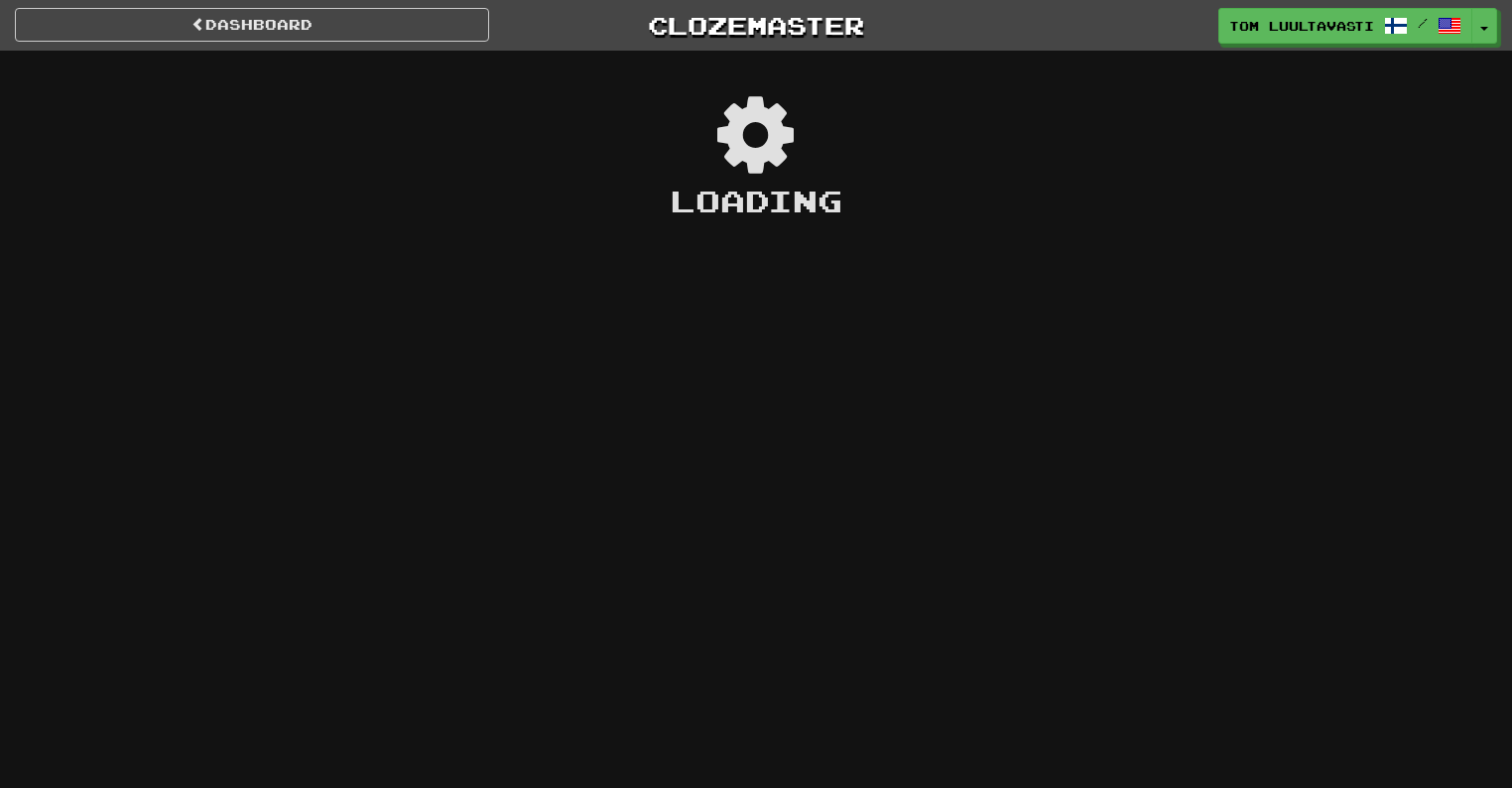 scroll, scrollTop: 0, scrollLeft: 0, axis: both 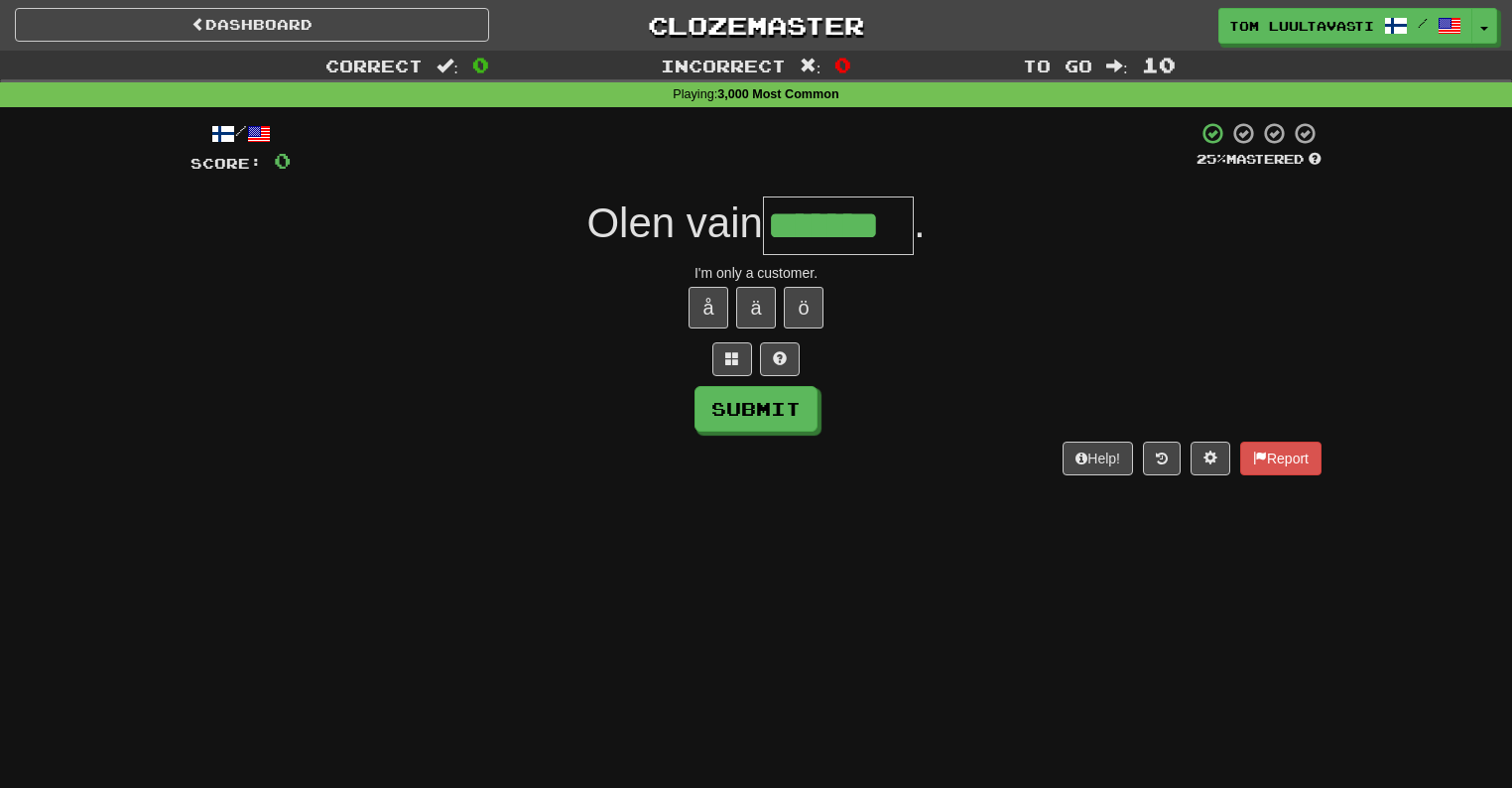 type on "*******" 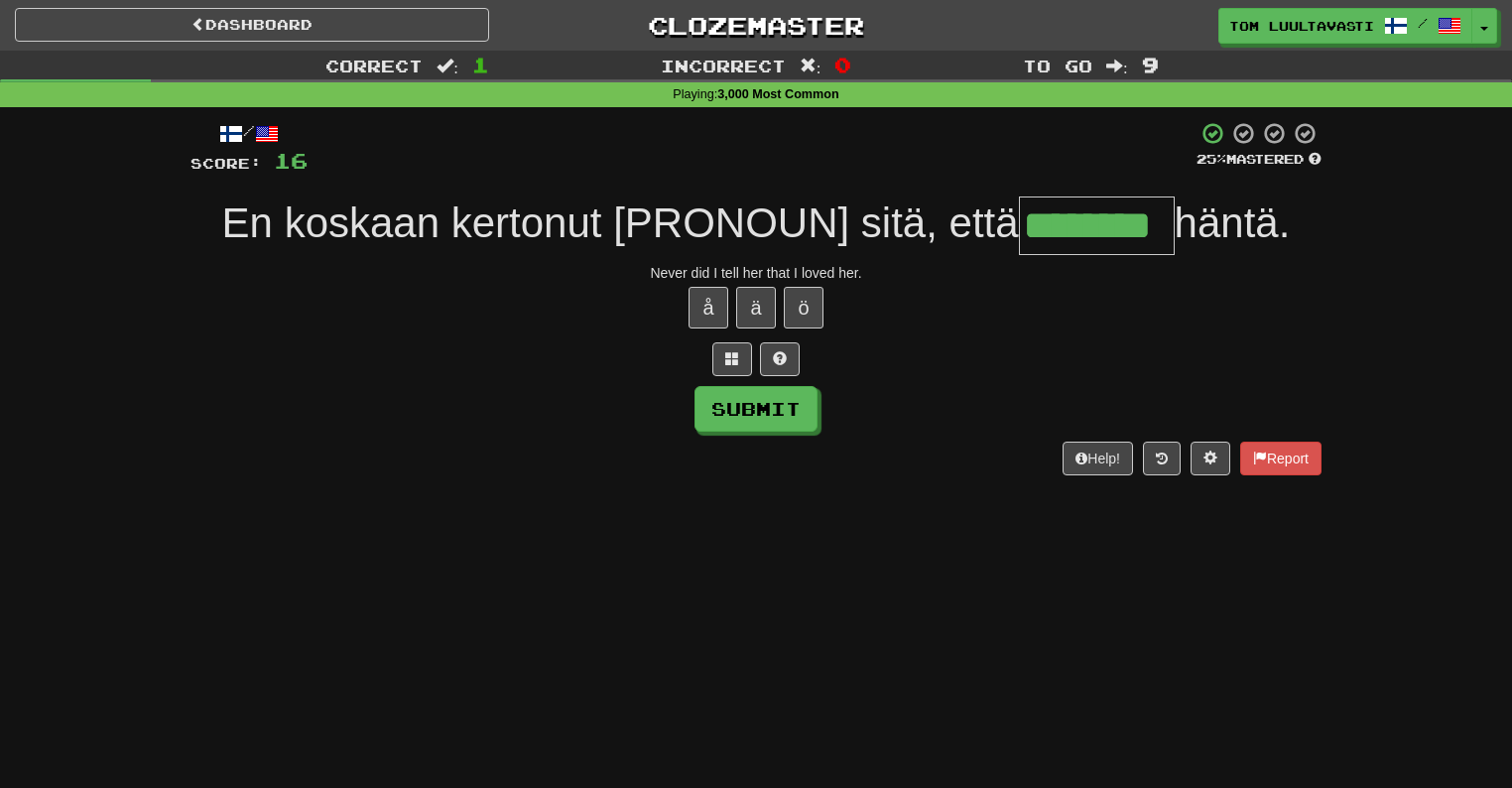 type on "********" 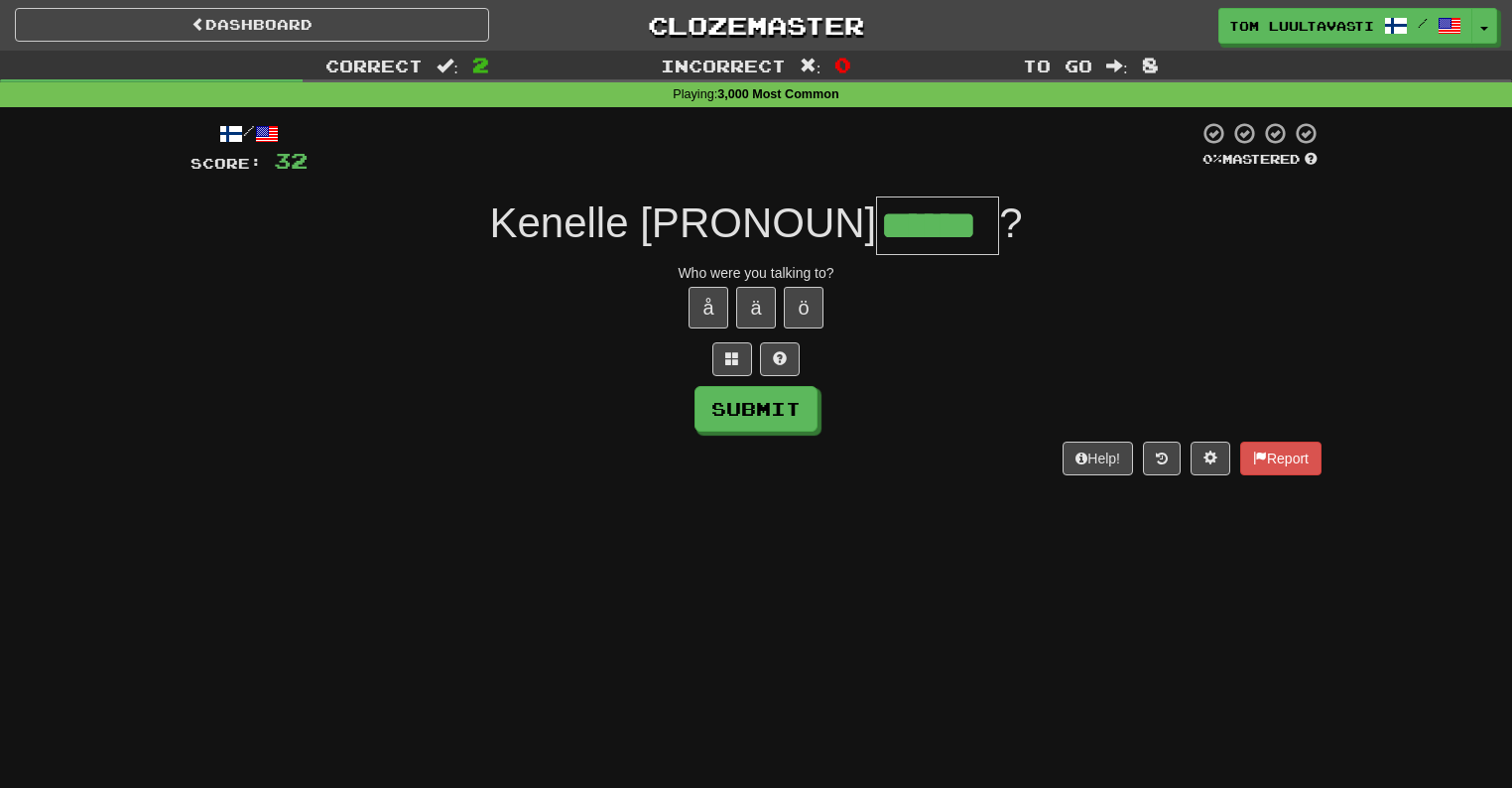 type on "******" 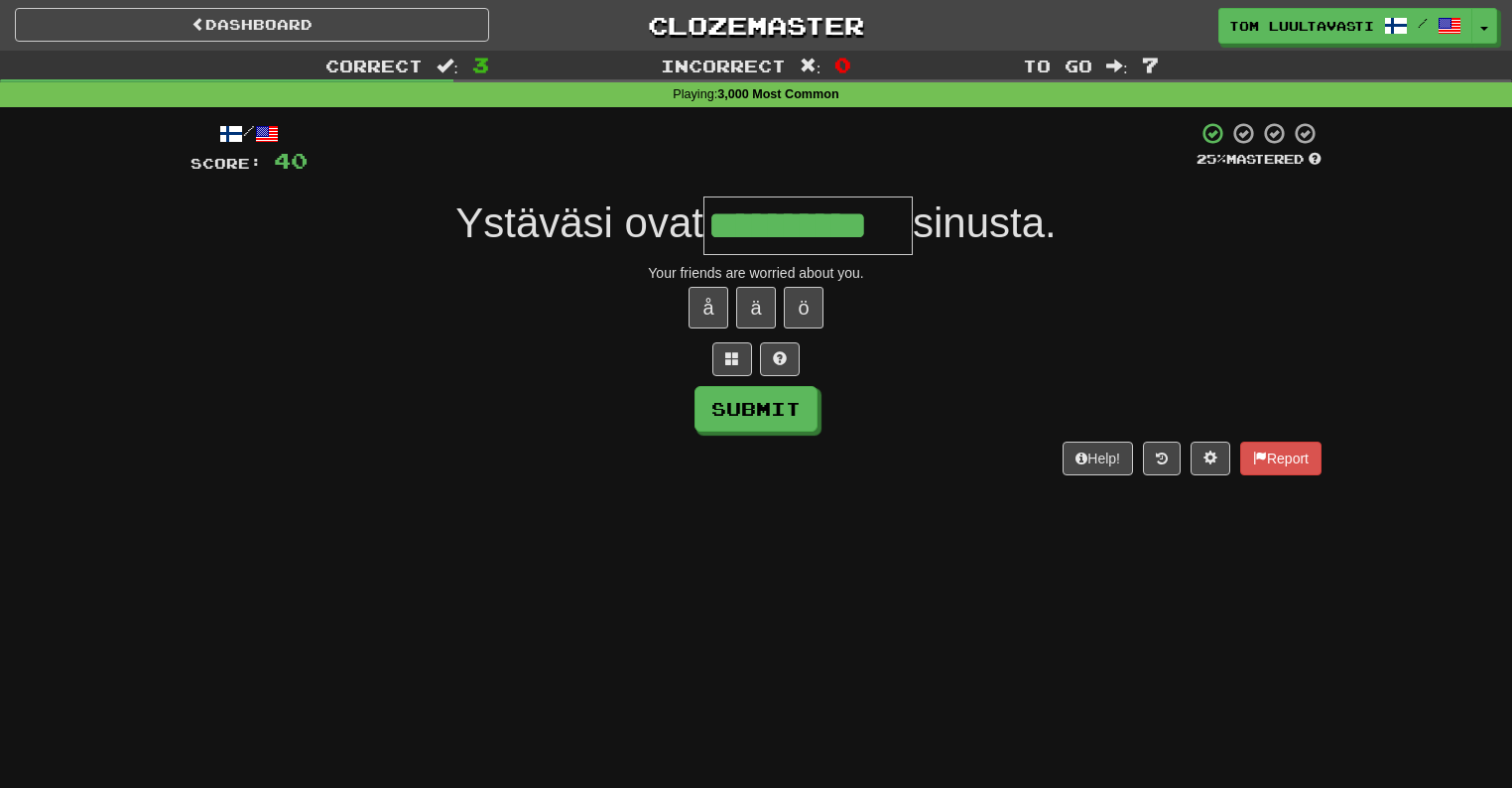 type on "**********" 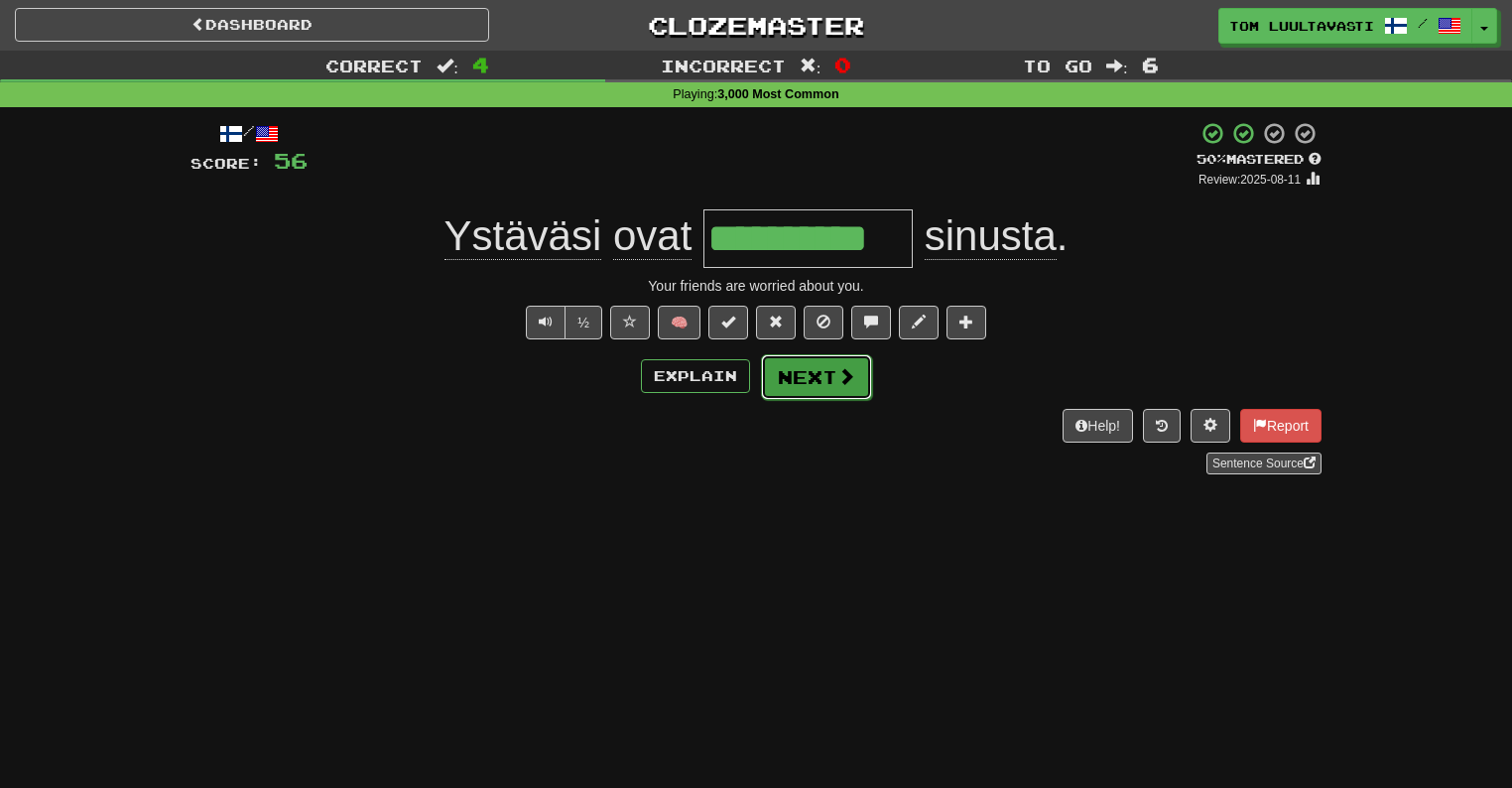 click on "Next" at bounding box center (817, 377) 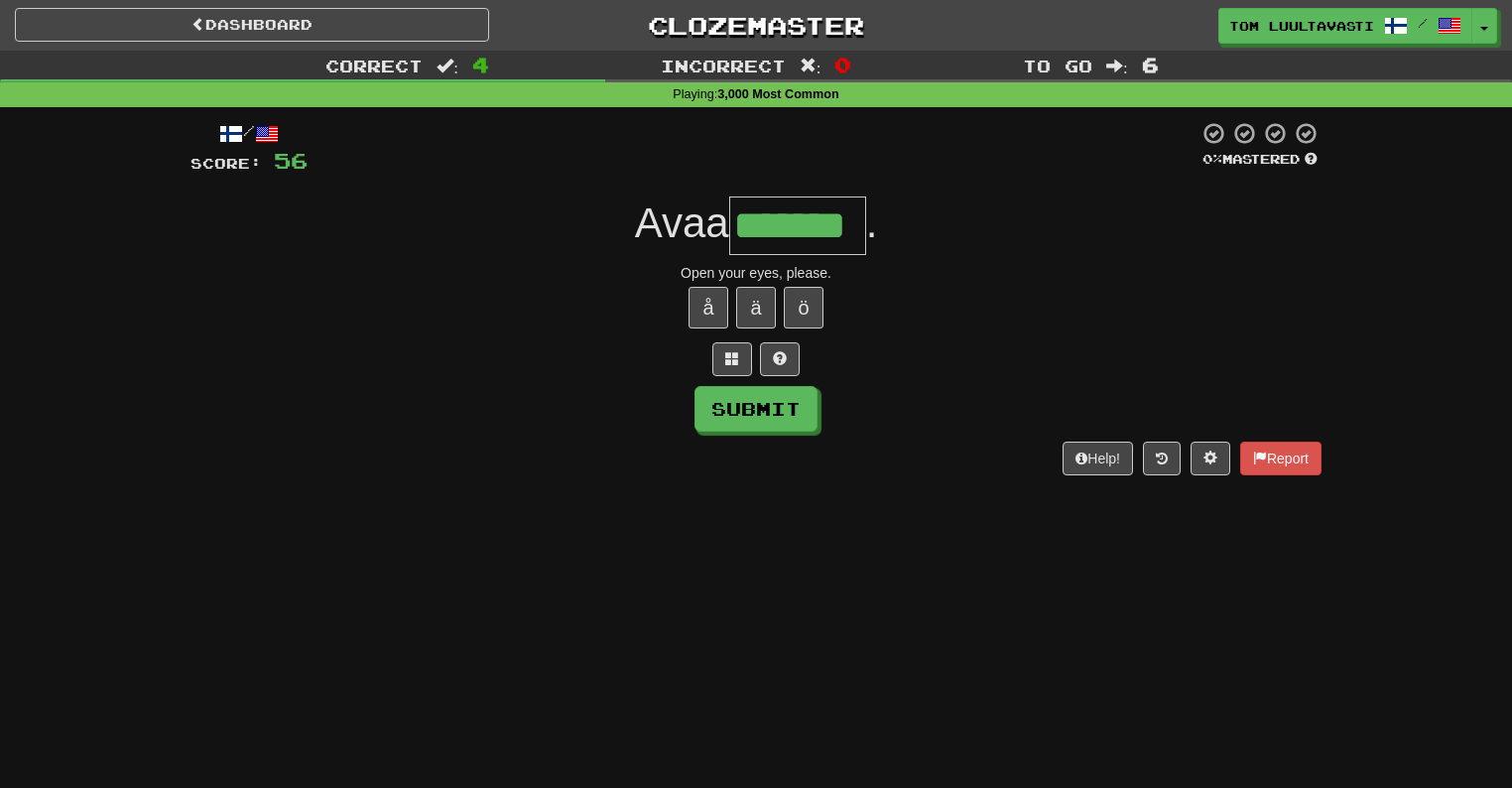 type on "*******" 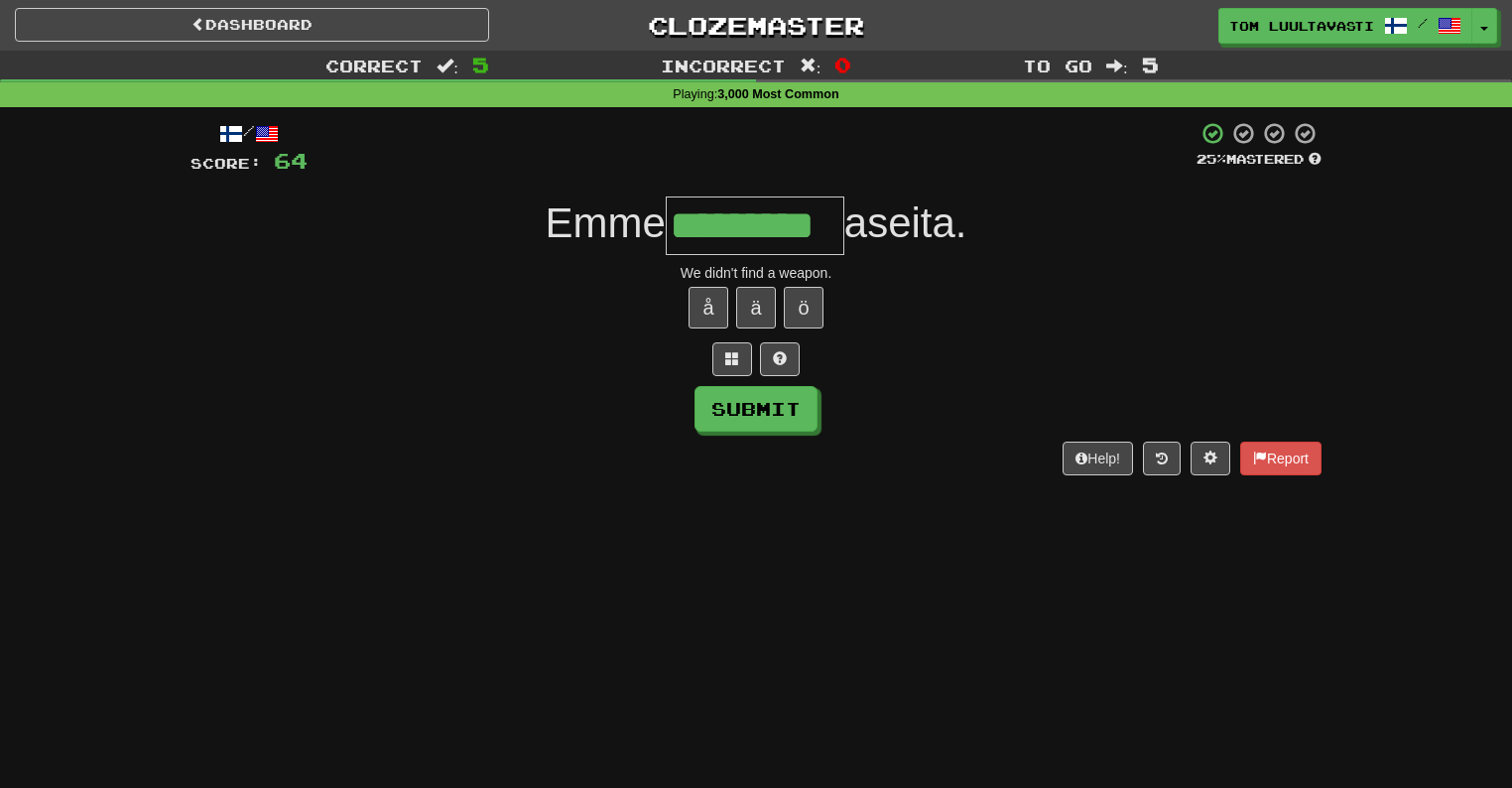 type on "*********" 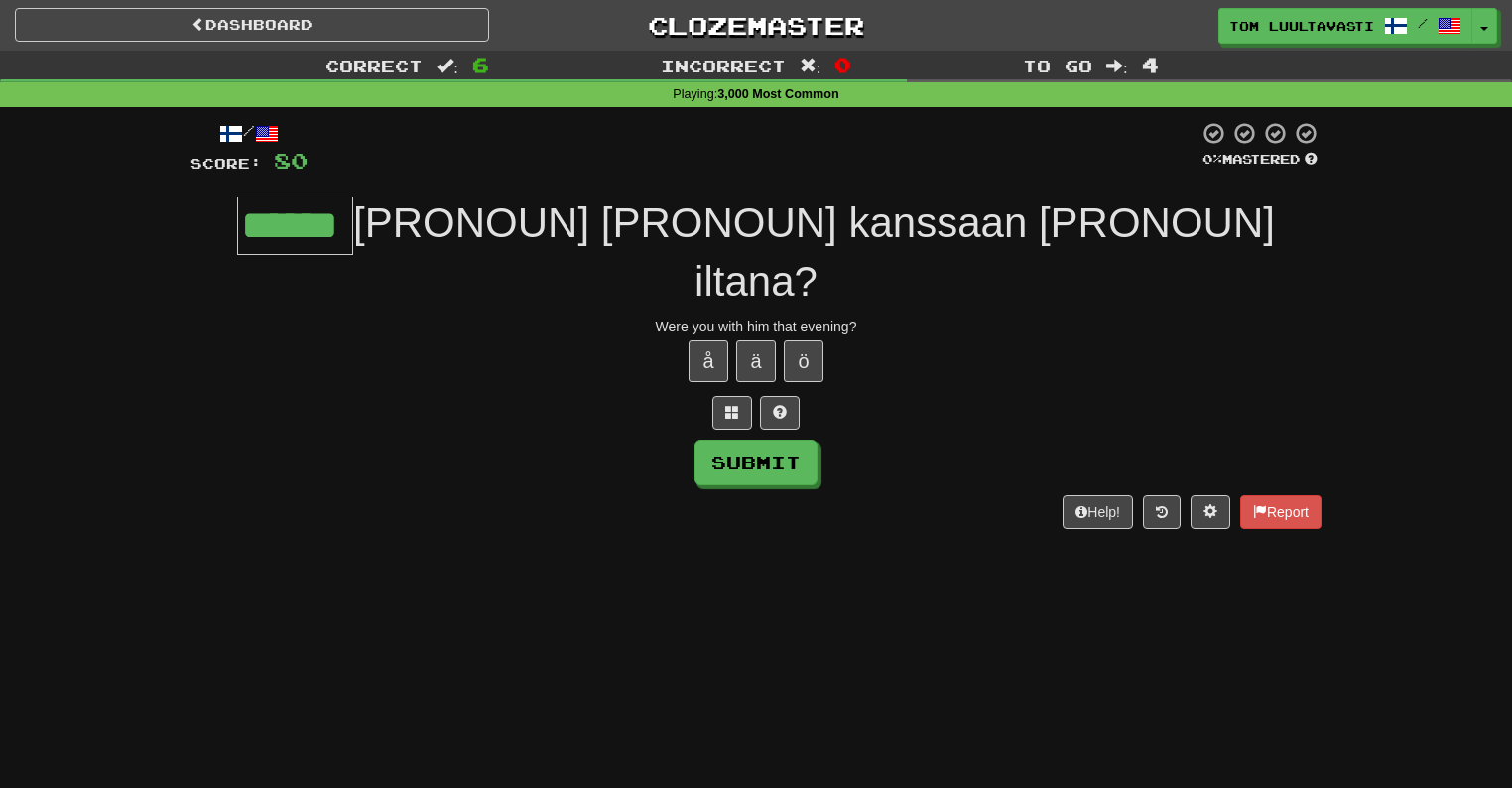 type on "******" 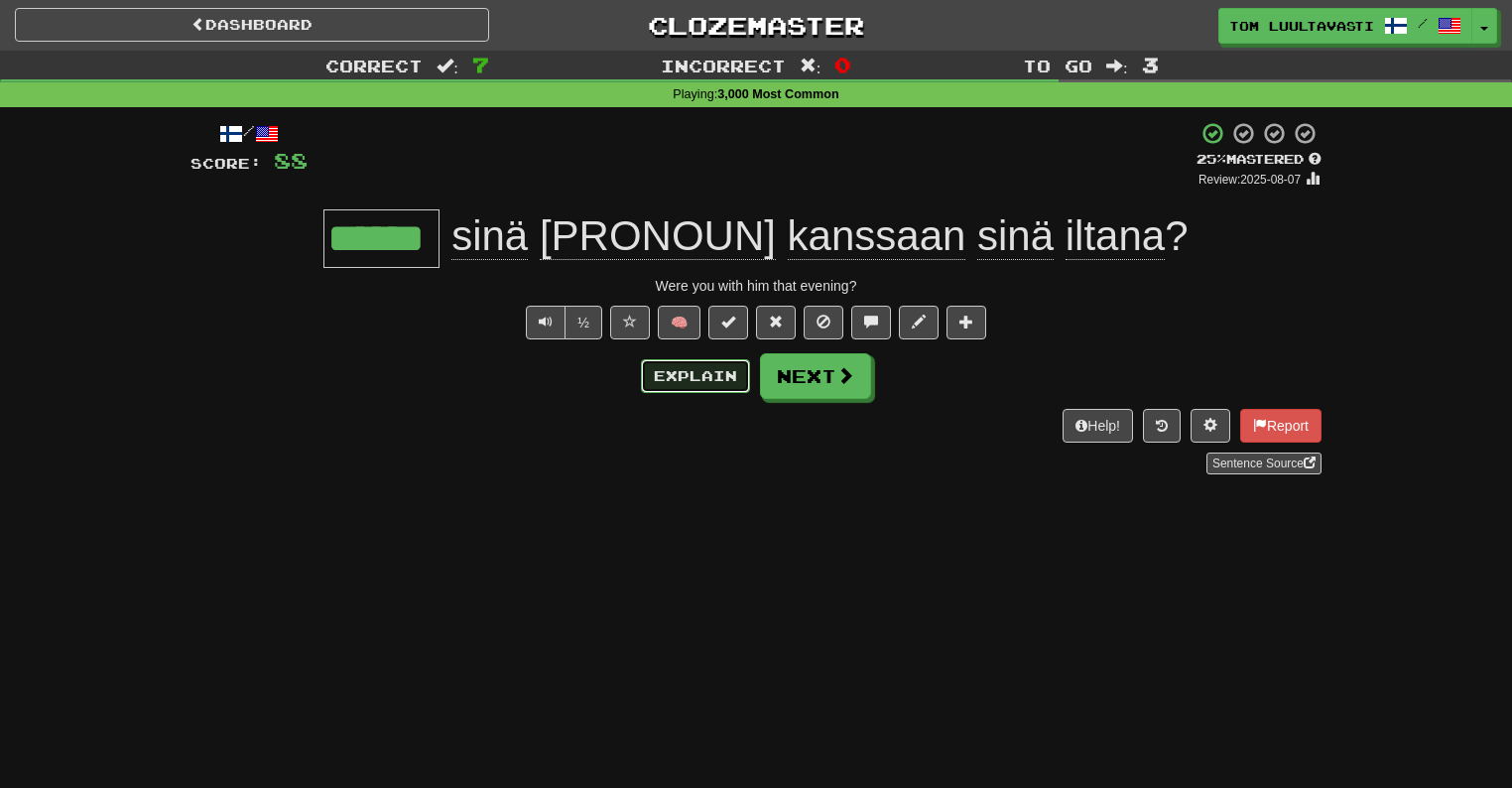 click on "Explain" at bounding box center [695, 376] 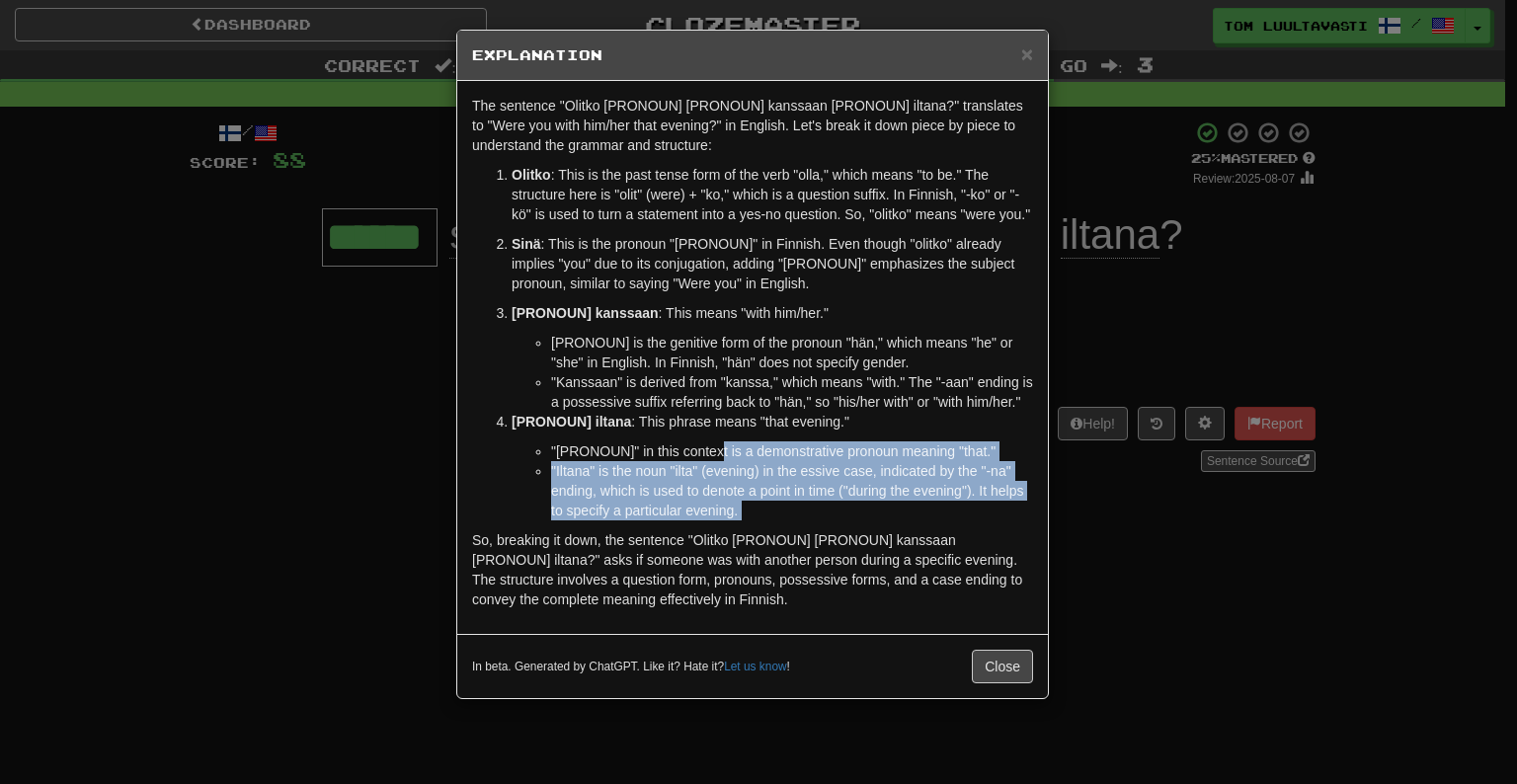 drag, startPoint x: 755, startPoint y: 518, endPoint x: 719, endPoint y: 398, distance: 125.28368 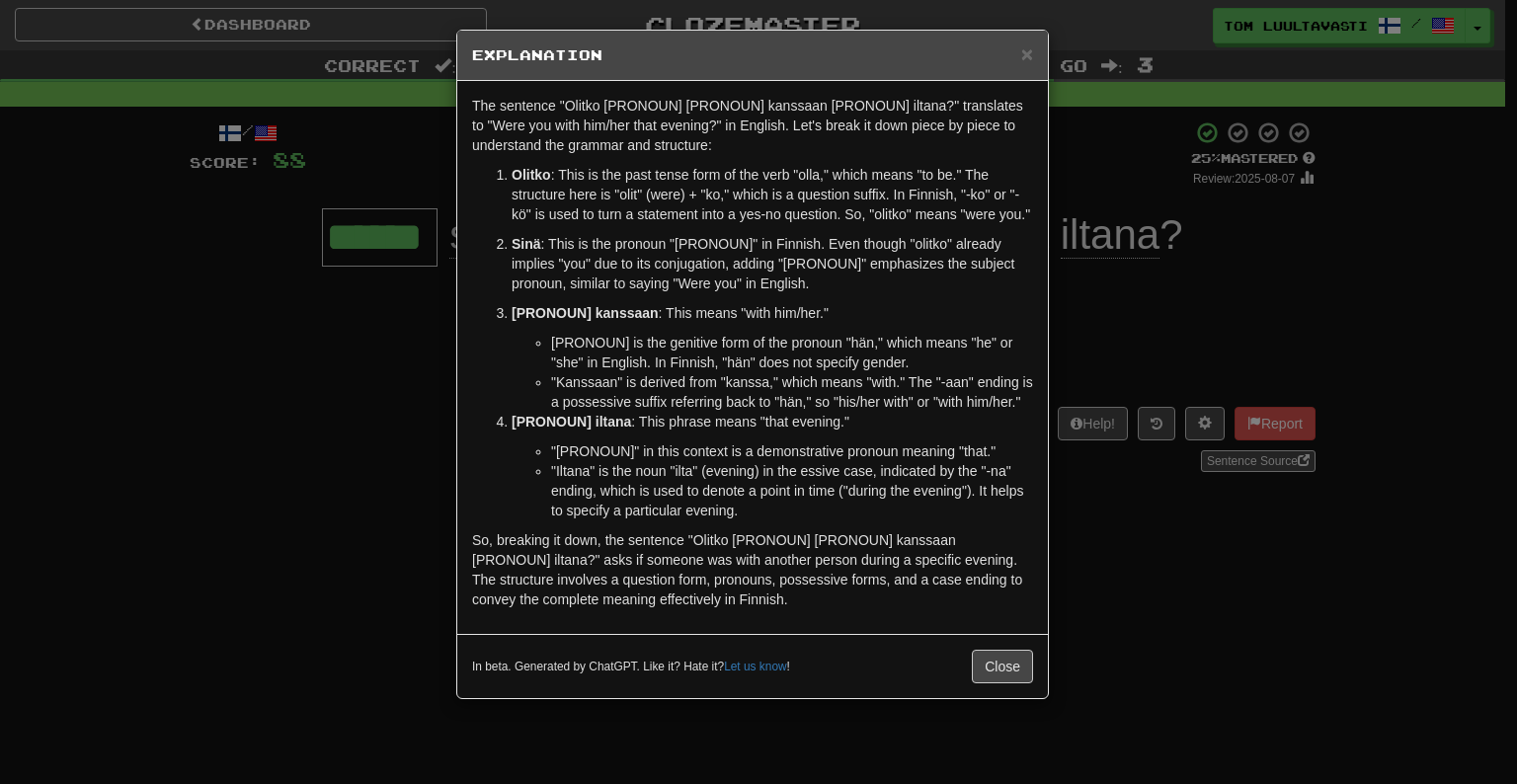 click on ""Kanssaan" is derived from "kanssa," which means "with." The "-aan" ending is a possessive suffix referring back to "hän," so "his/her with" or "with him/her."" at bounding box center (792, 392) 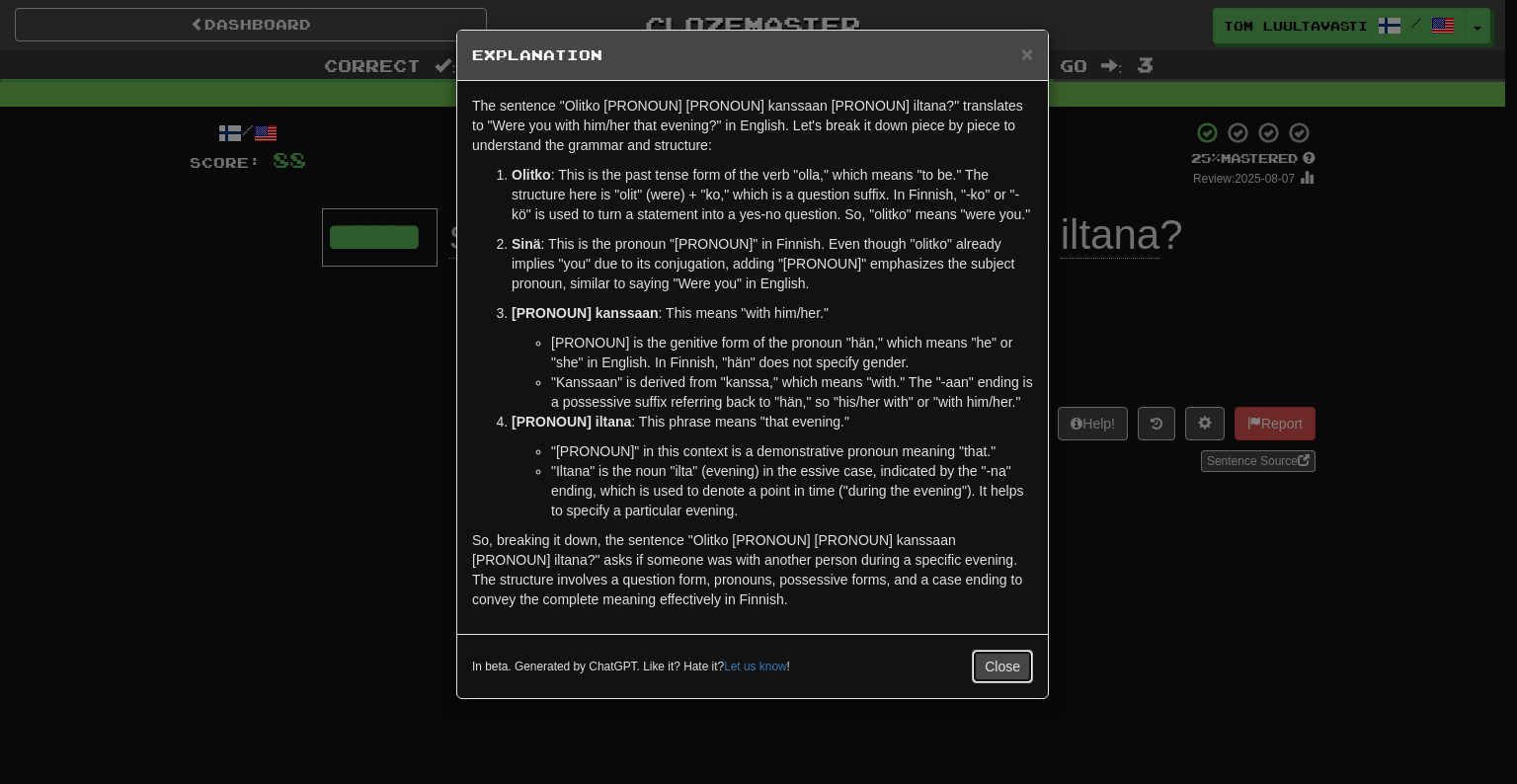 click on "Close" at bounding box center [1002, 666] 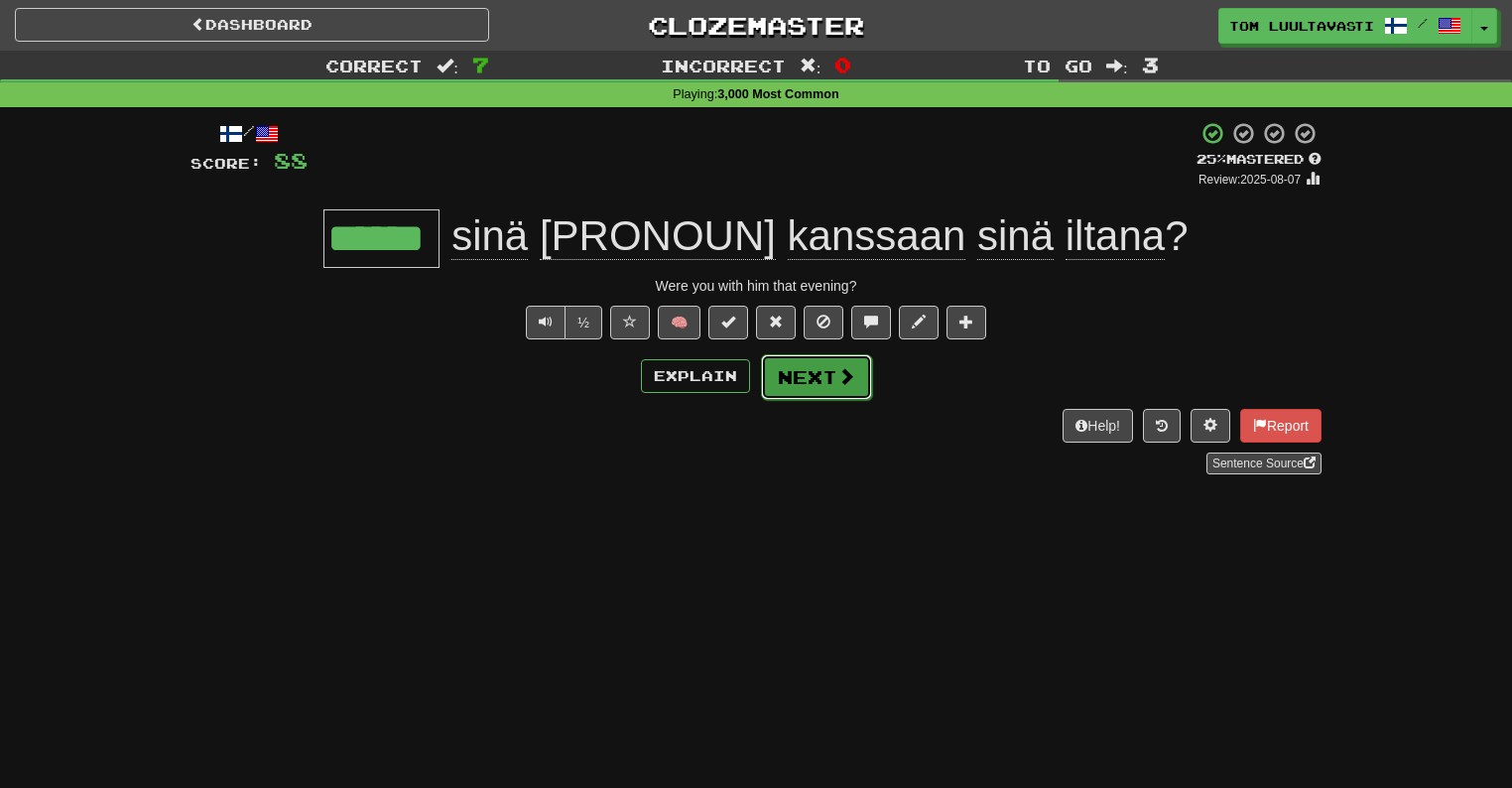 click on "Next" at bounding box center [817, 377] 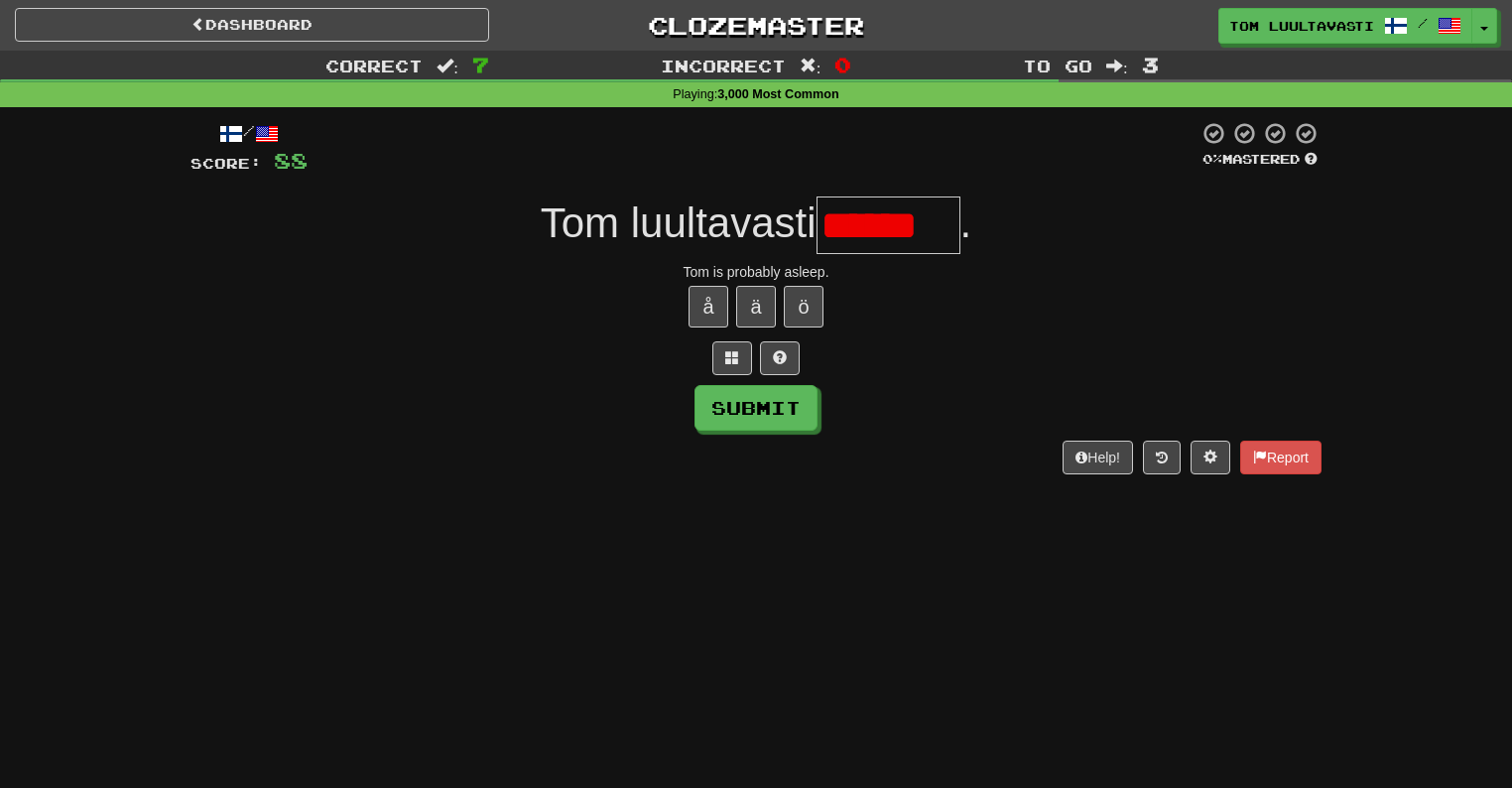 scroll, scrollTop: 0, scrollLeft: 0, axis: both 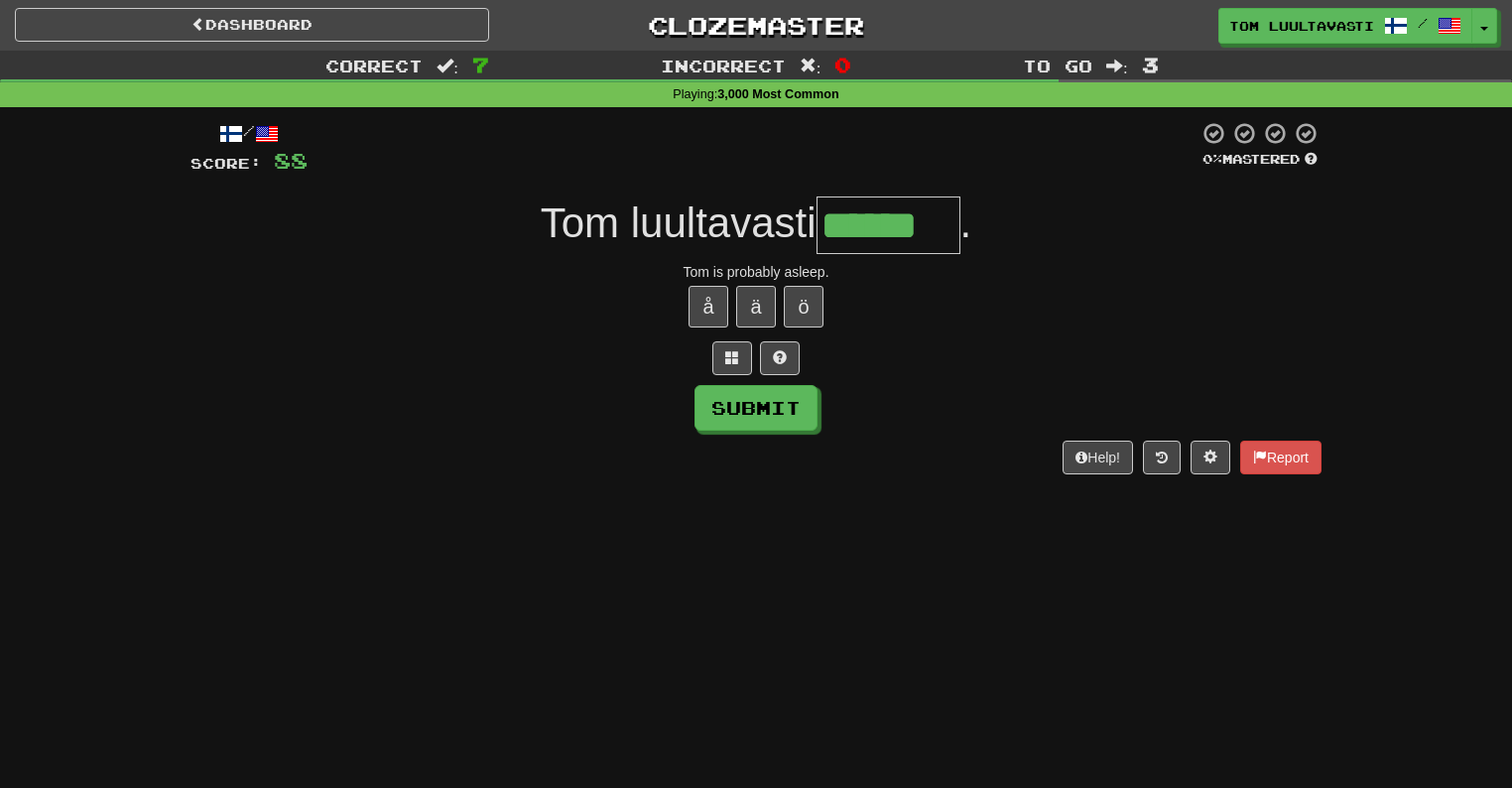 type on "******" 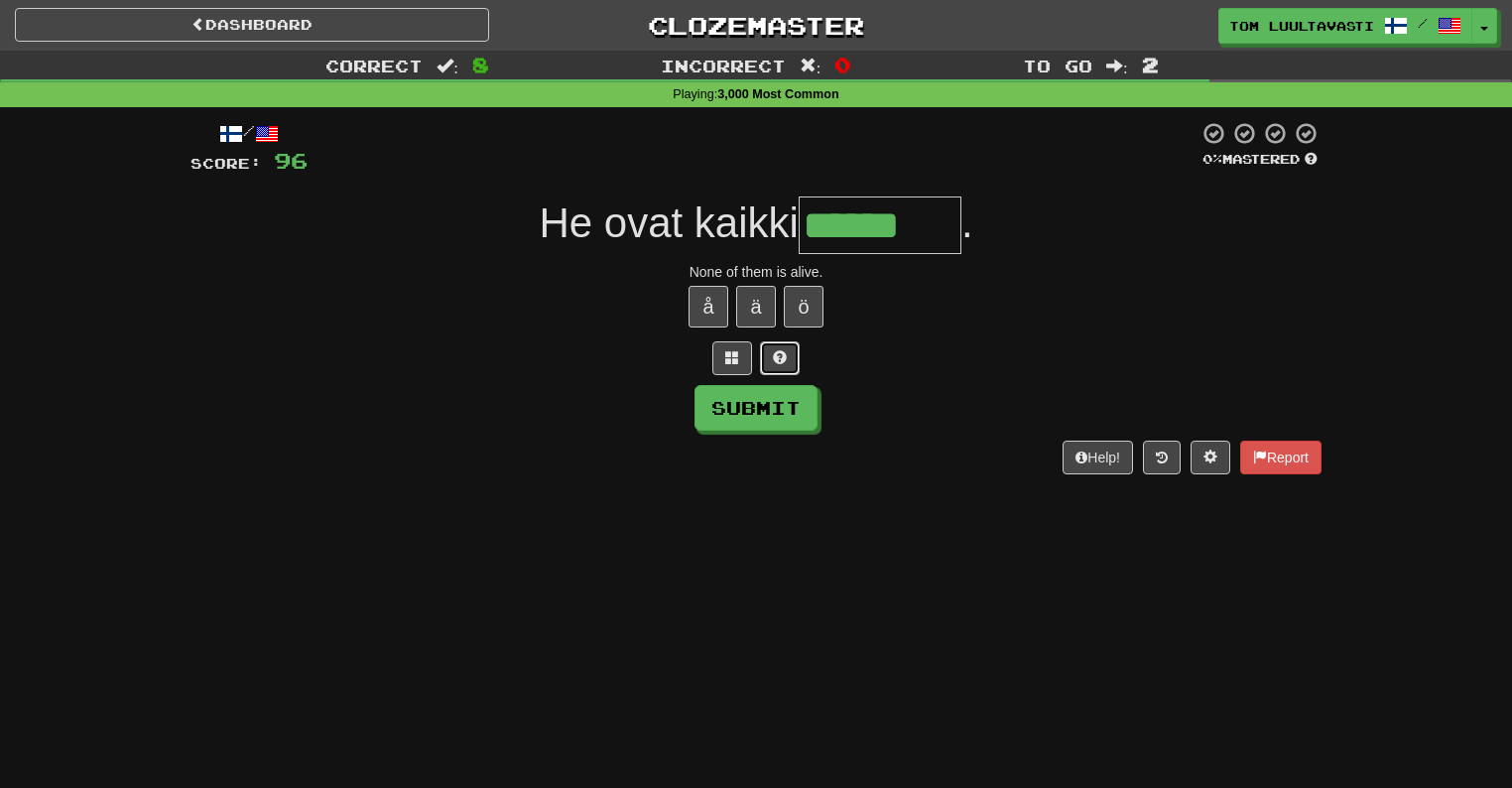 click at bounding box center (780, 358) 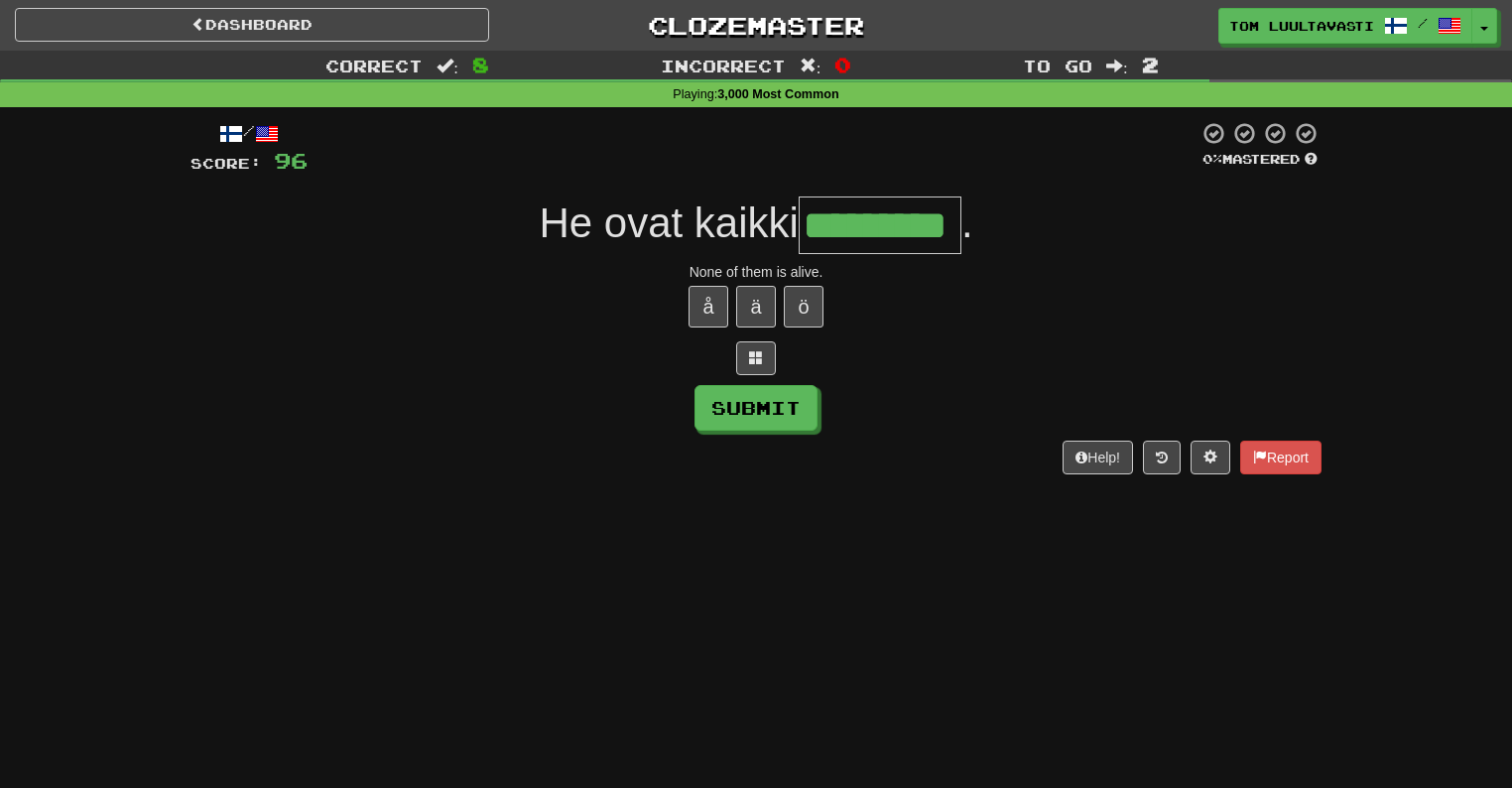 type on "*********" 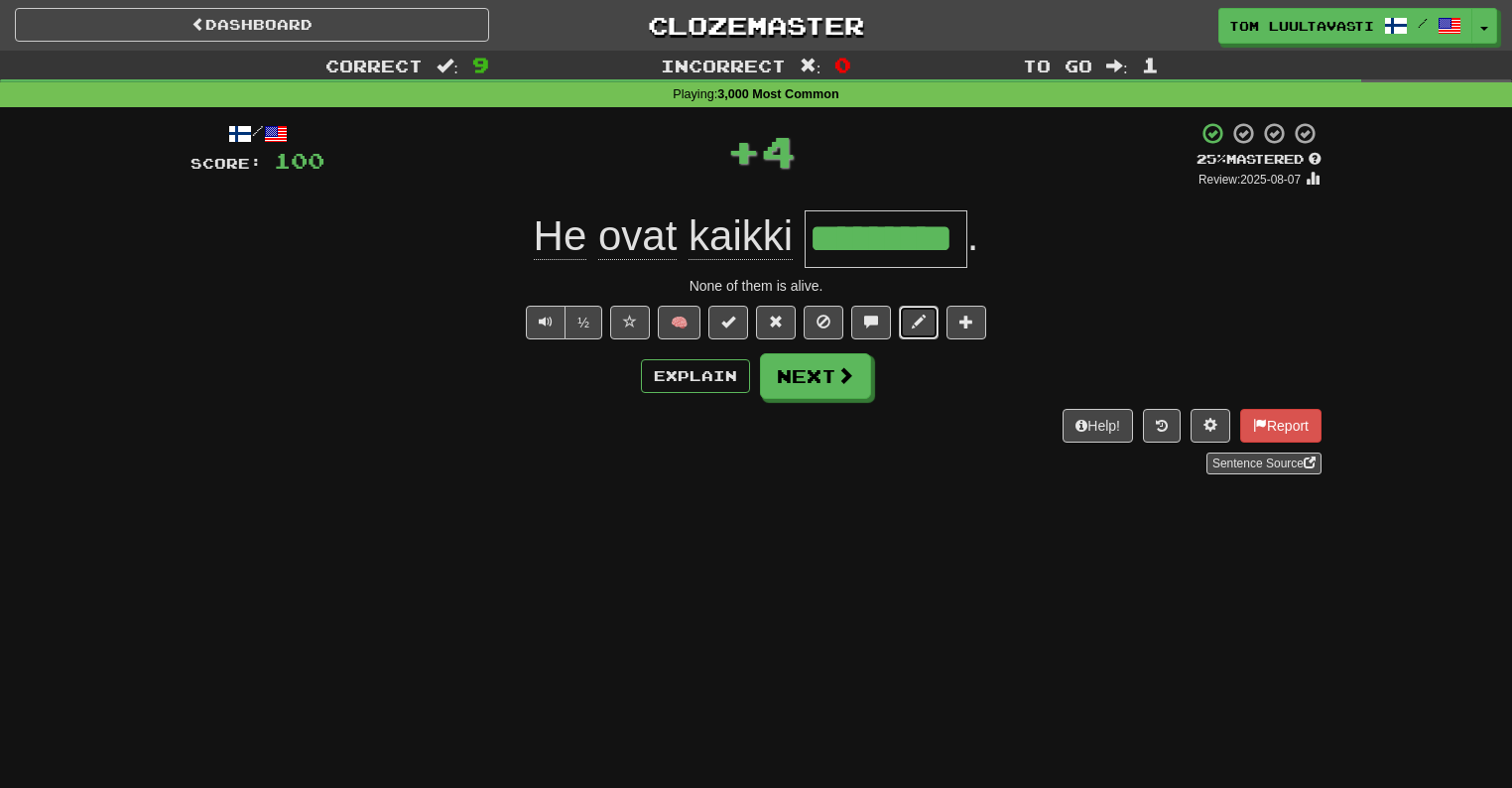 click at bounding box center [919, 323] 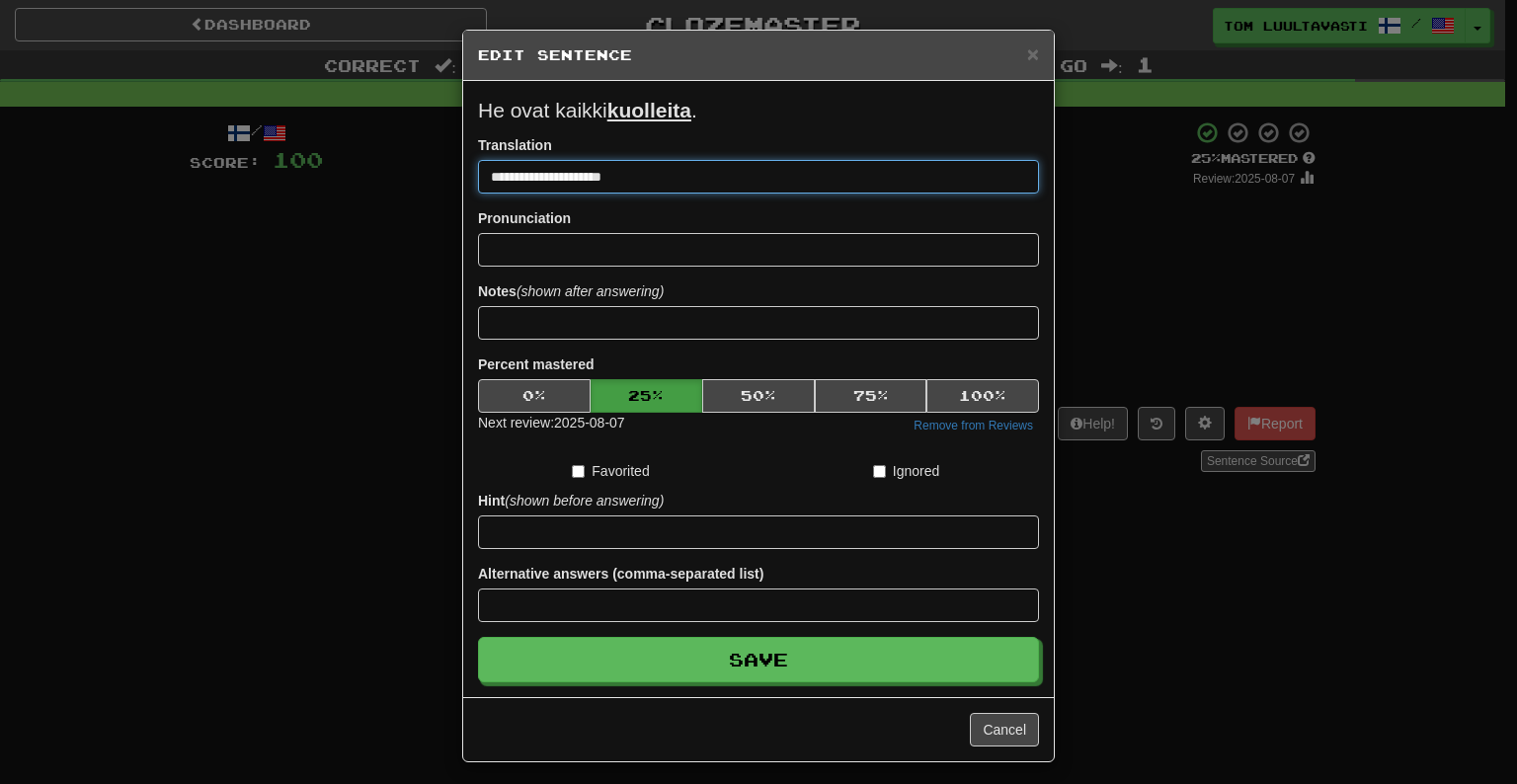 drag, startPoint x: 643, startPoint y: 181, endPoint x: 448, endPoint y: 161, distance: 196.02296 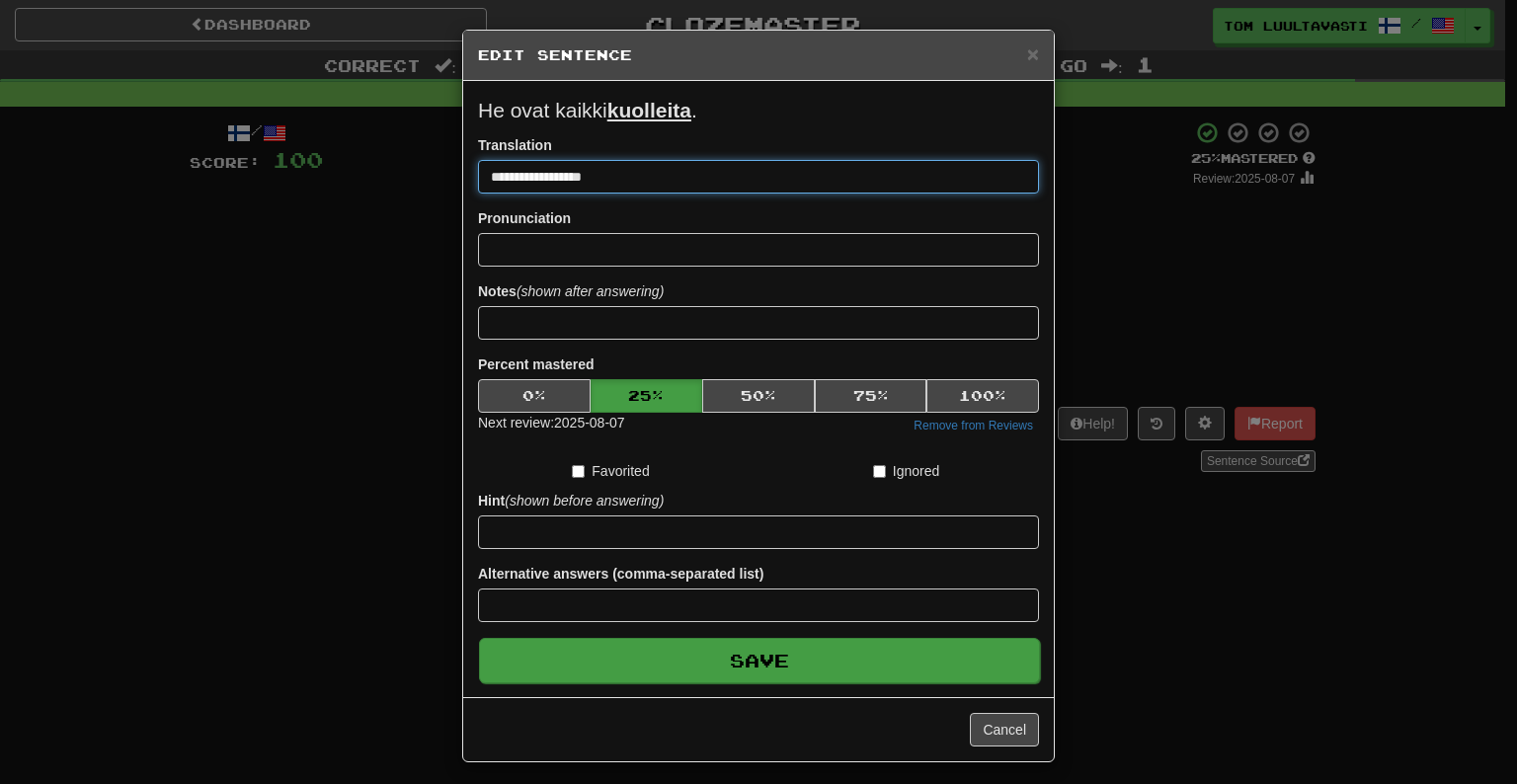 type on "**********" 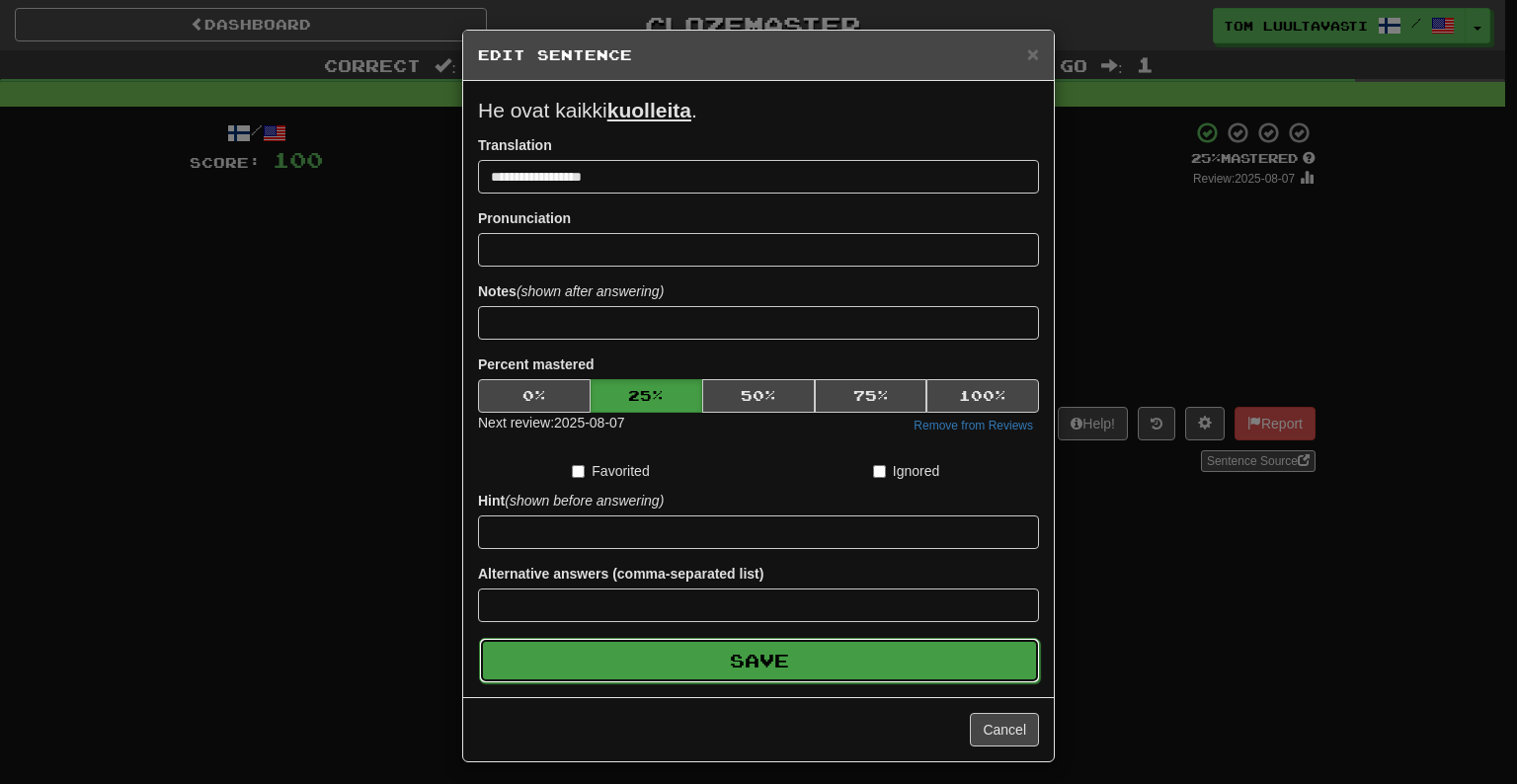 click on "Save" at bounding box center (759, 661) 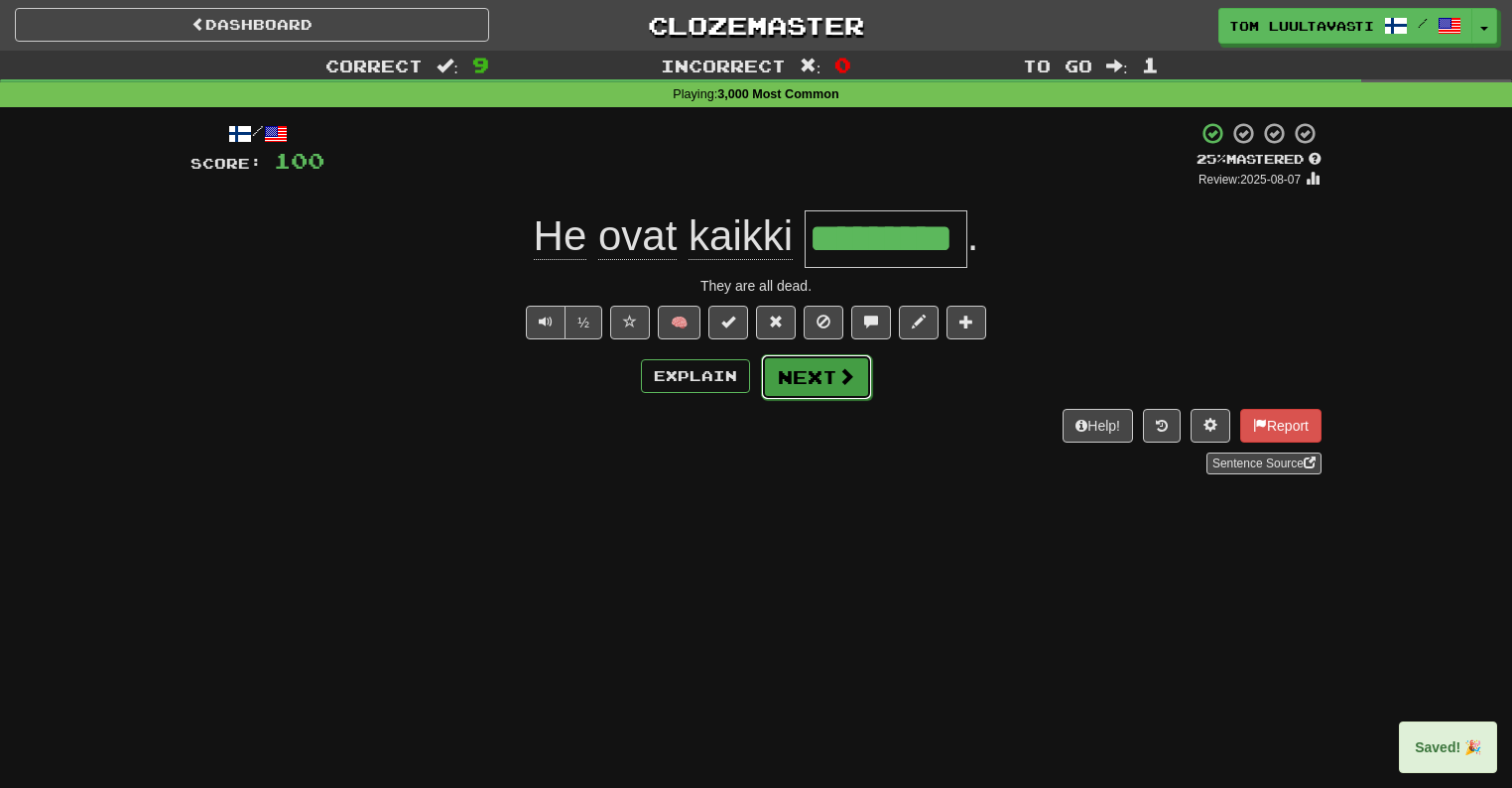click on "Next" at bounding box center [817, 377] 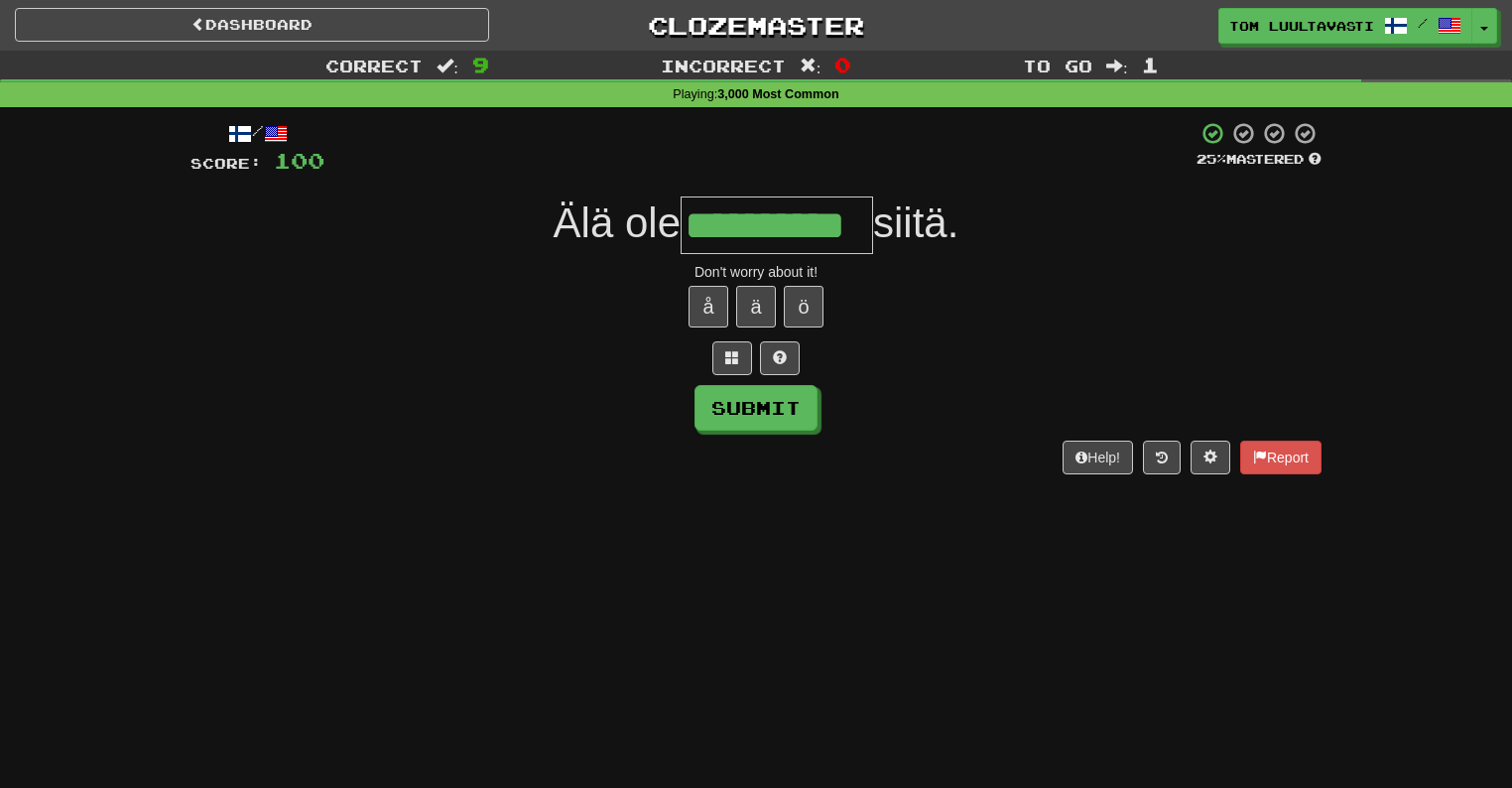 type on "**********" 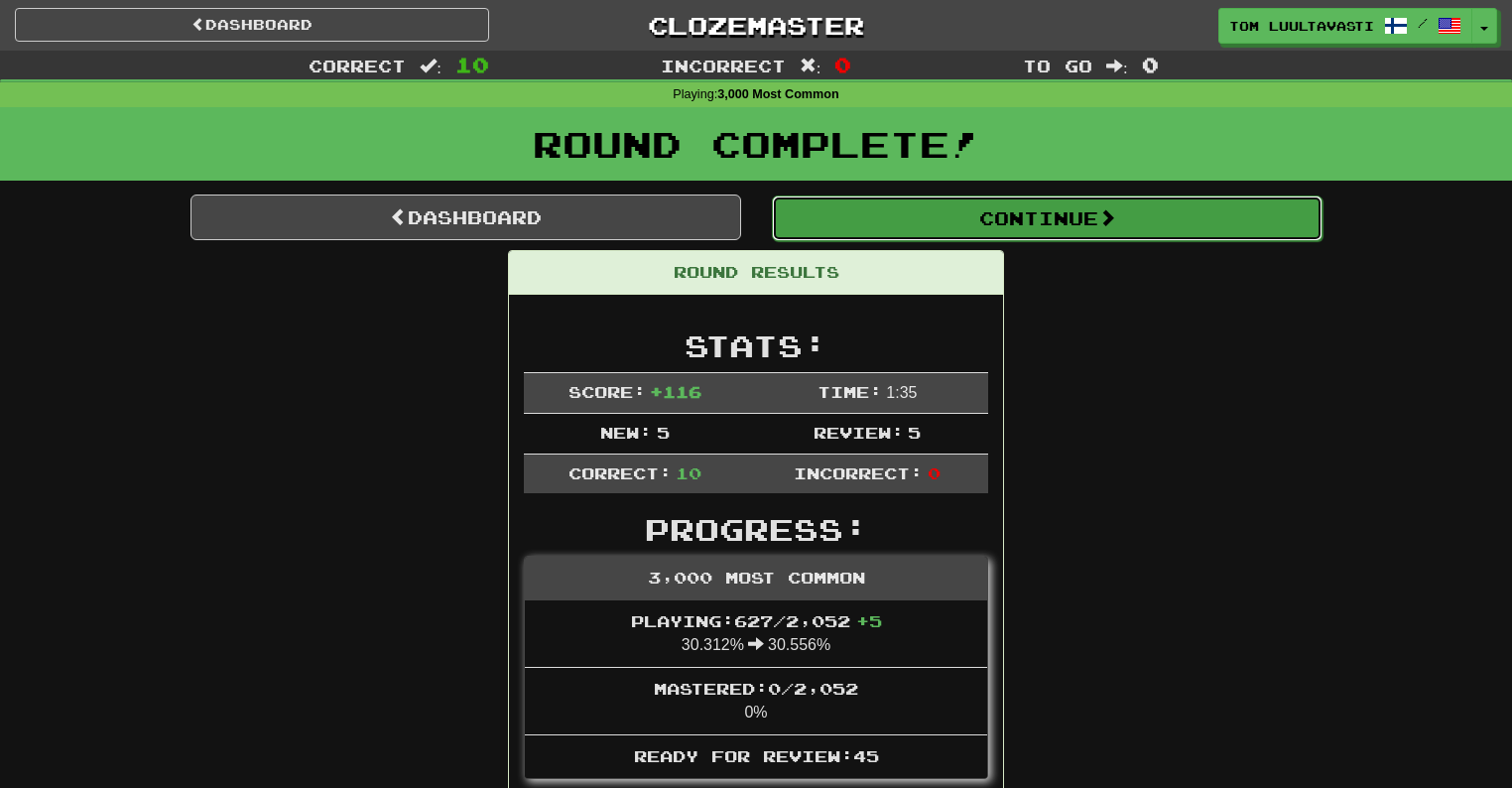 click on "Continue" at bounding box center [1047, 218] 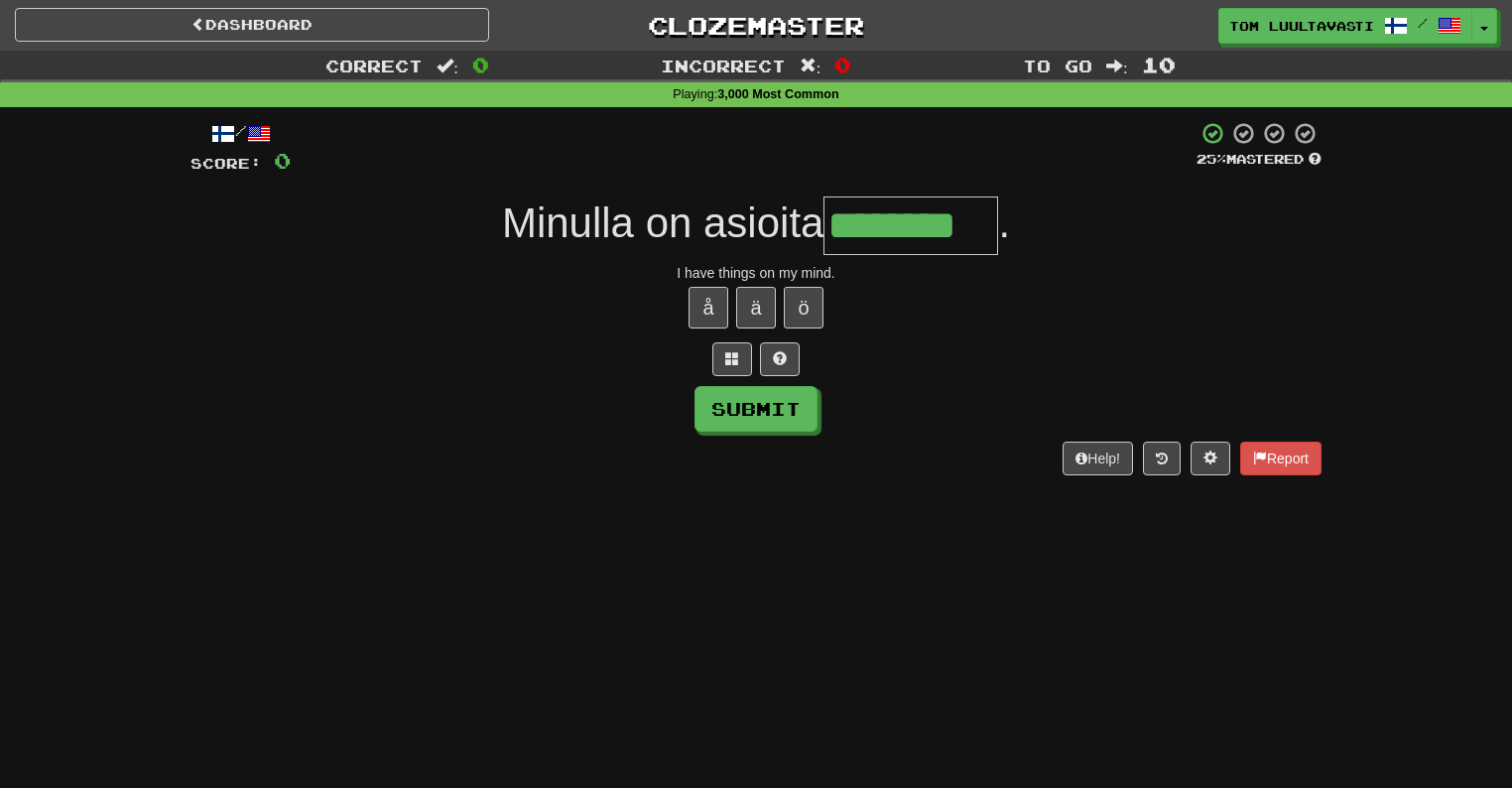 type on "********" 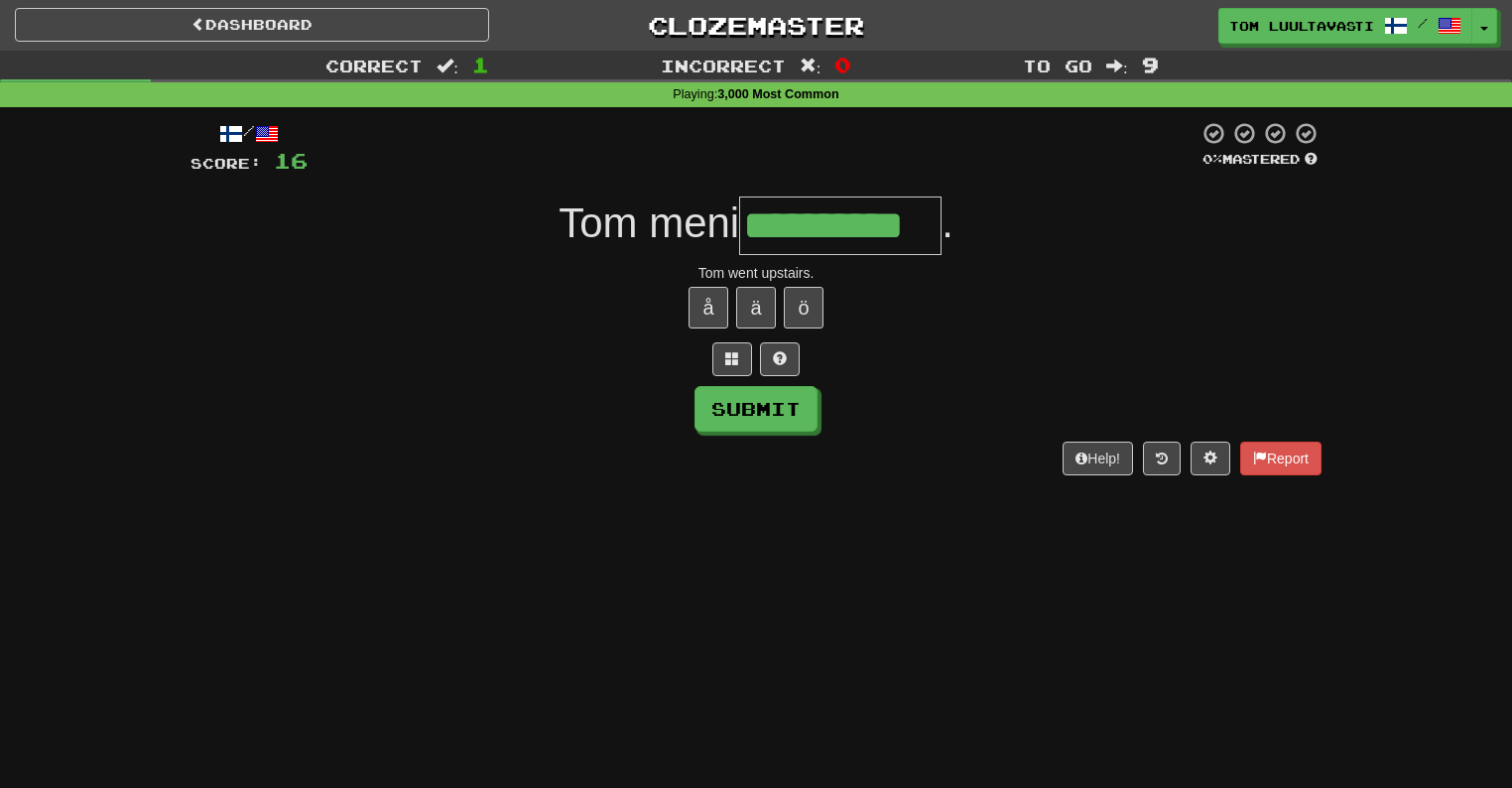 type on "**********" 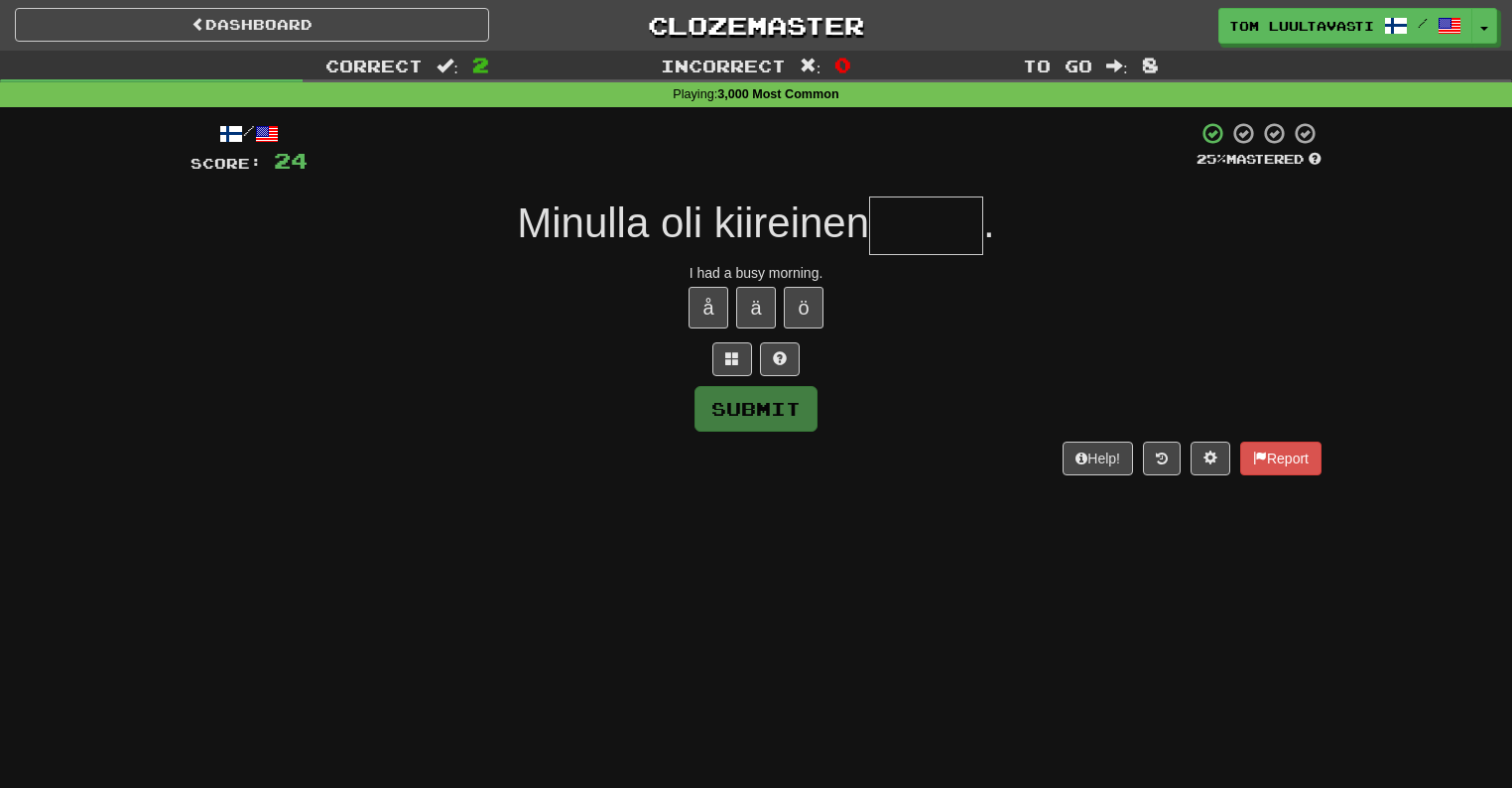 click on "Minulla oli kiireinen" at bounding box center [693, 222] 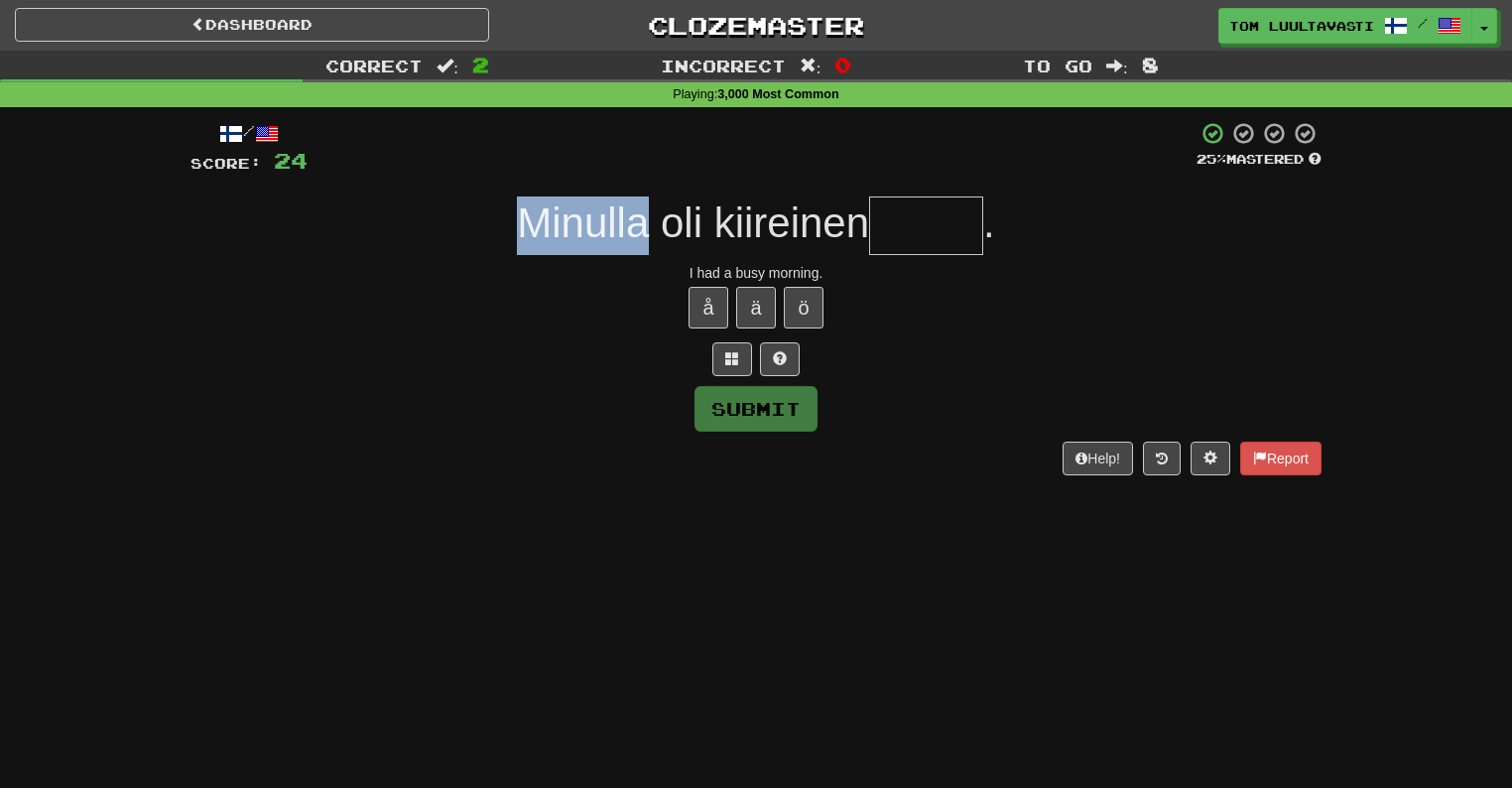 click on "Minulla oli kiireinen" at bounding box center (693, 222) 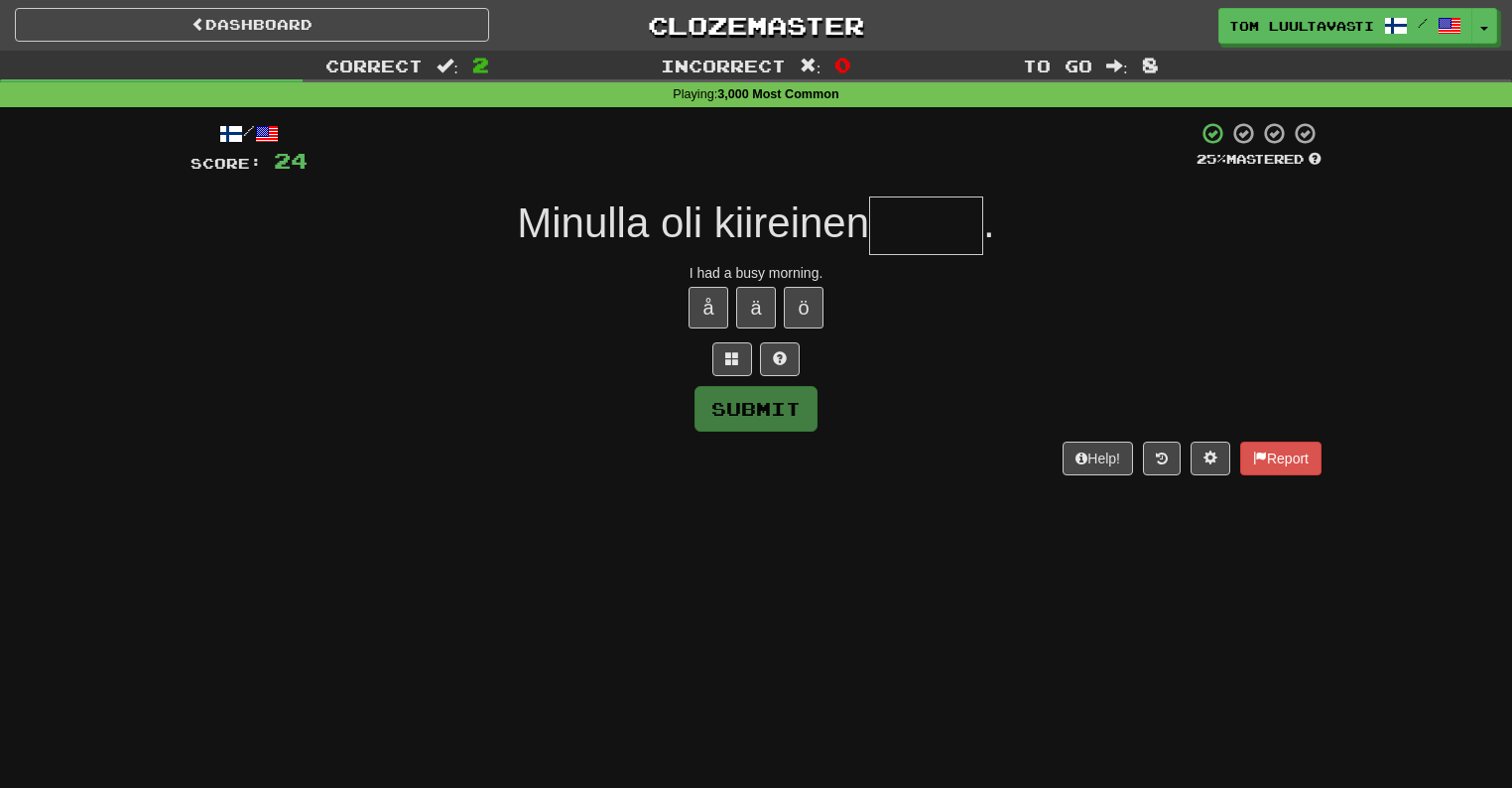 click on "Minulla oli kiireinen" at bounding box center (693, 222) 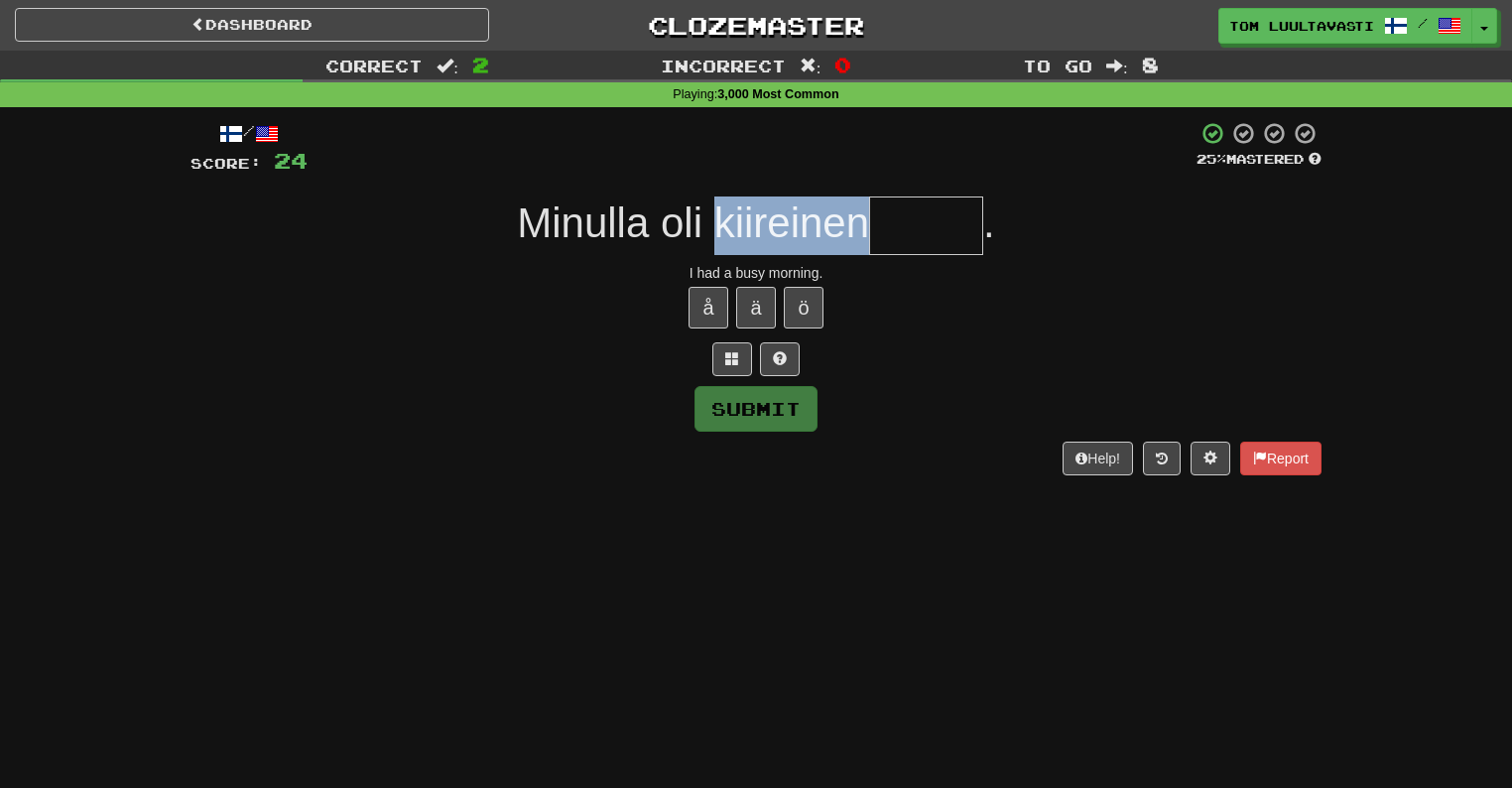 click on "Minulla oli kiireinen" at bounding box center (693, 222) 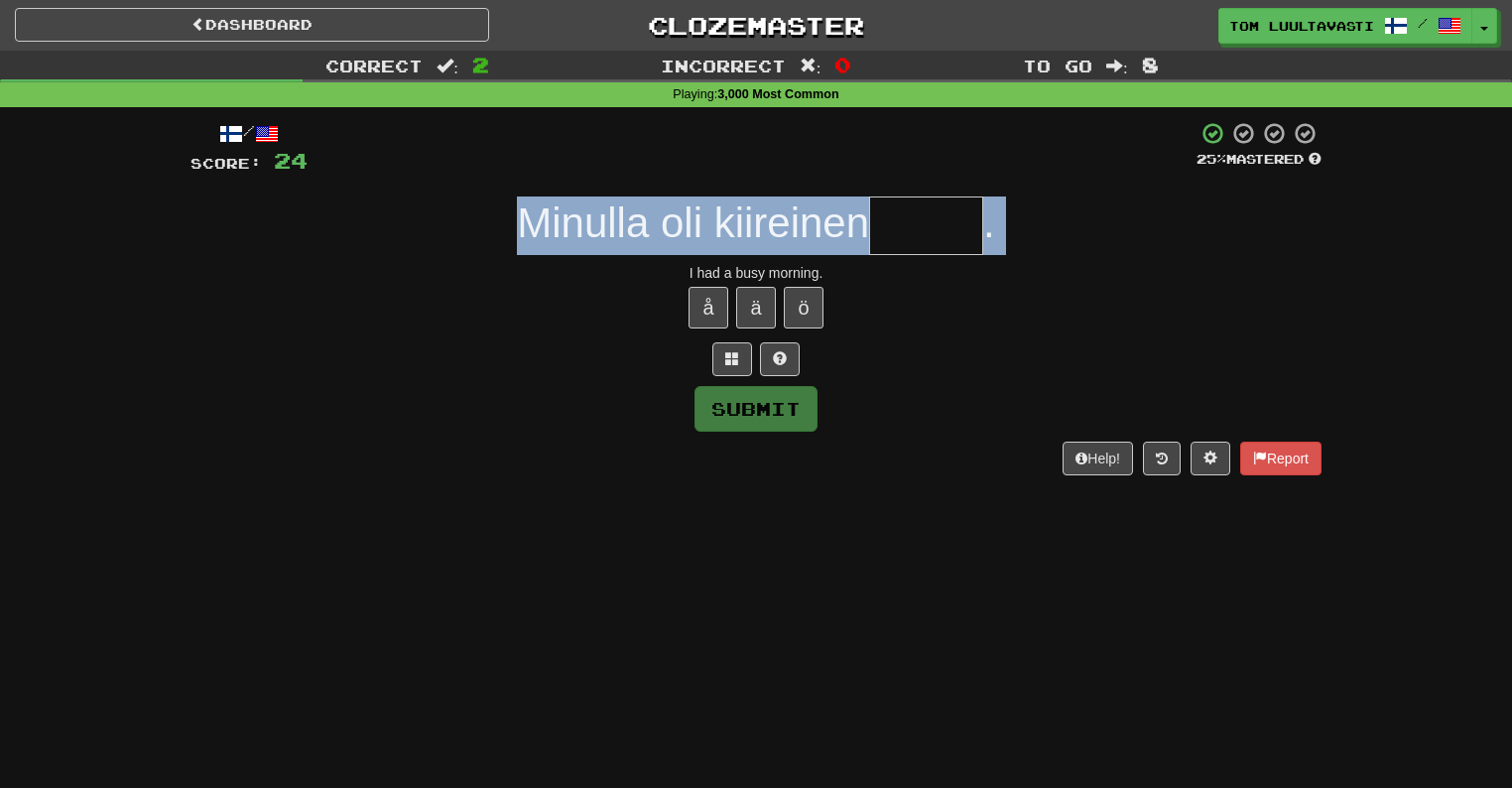 click on "Minulla oli kiireinen" at bounding box center (693, 222) 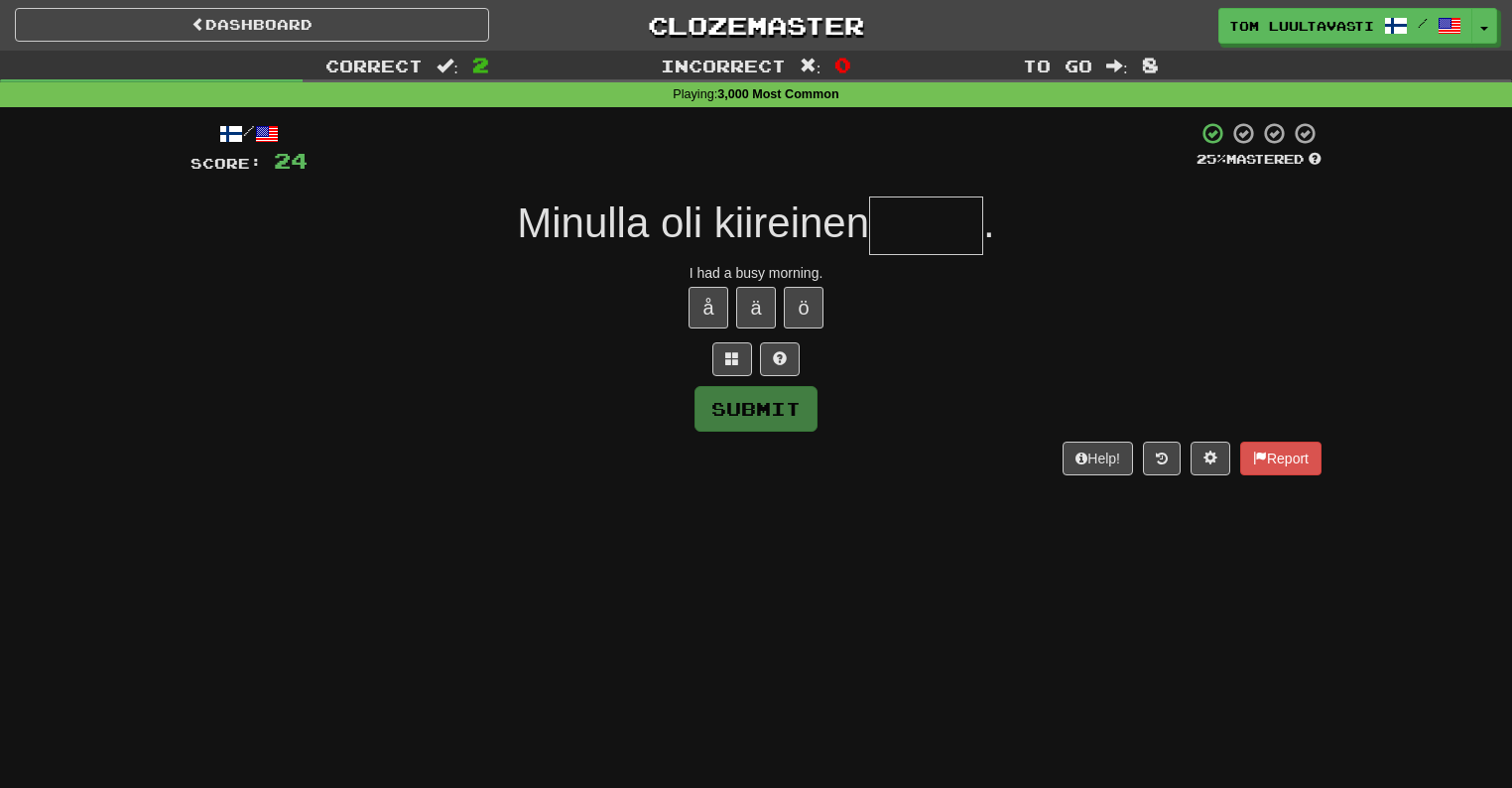 click at bounding box center [926, 225] 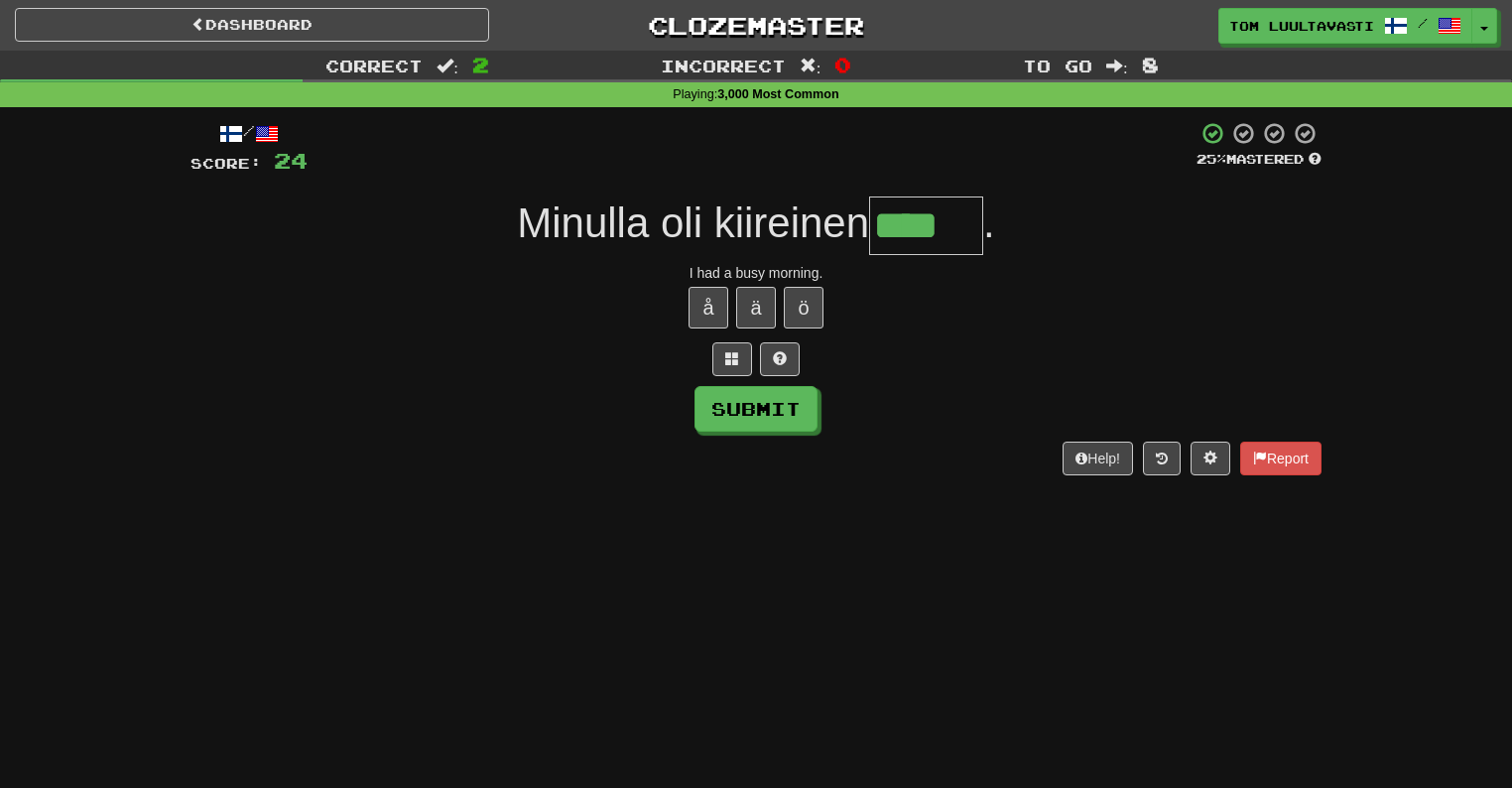 type on "****" 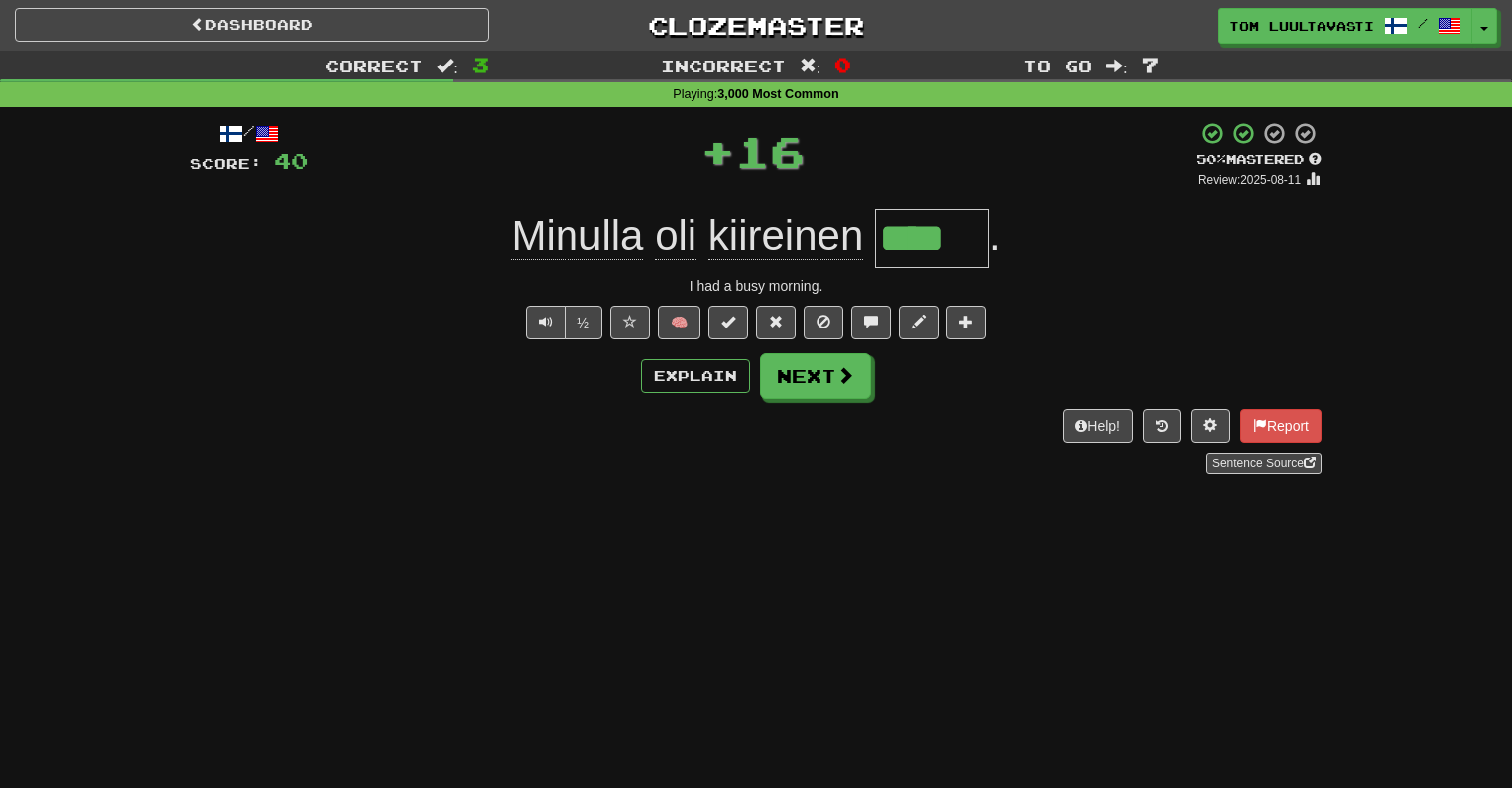 type 